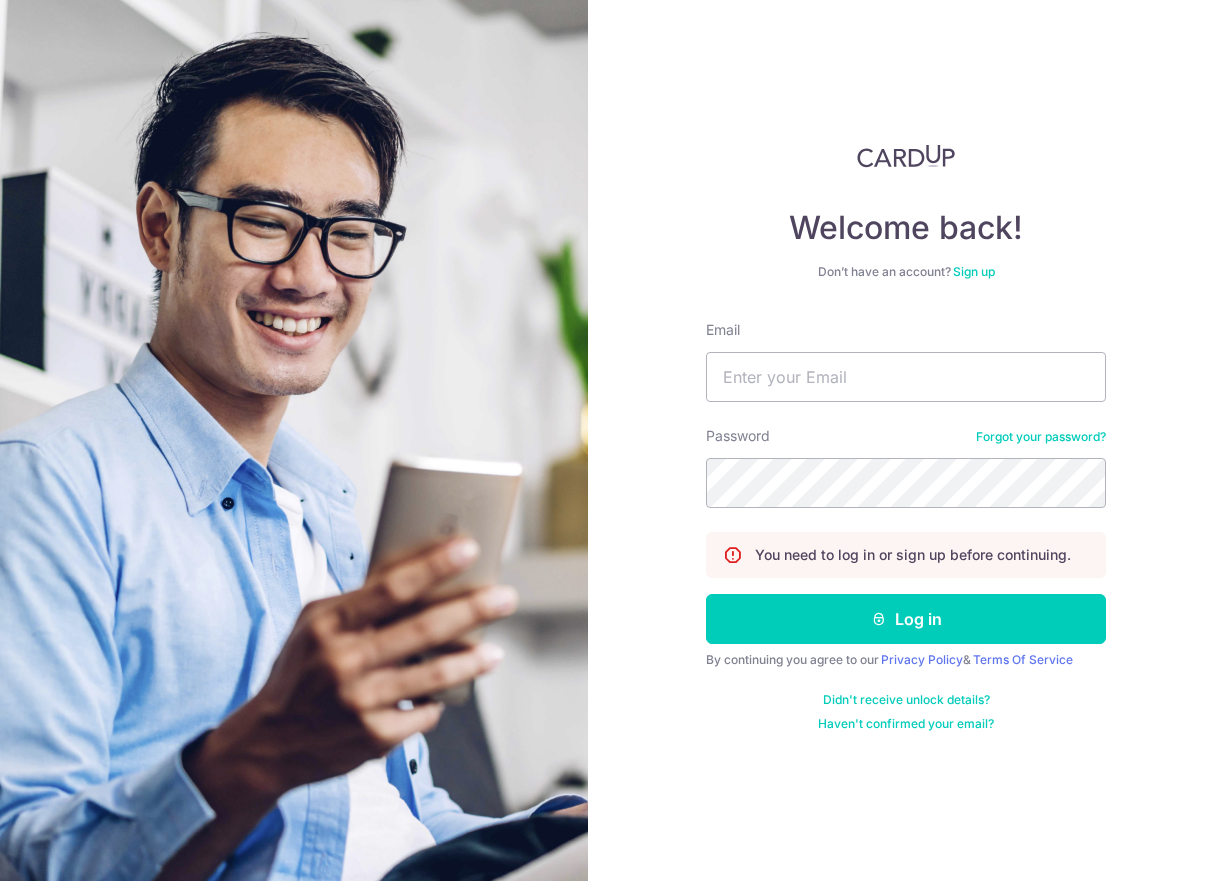 scroll, scrollTop: 0, scrollLeft: 0, axis: both 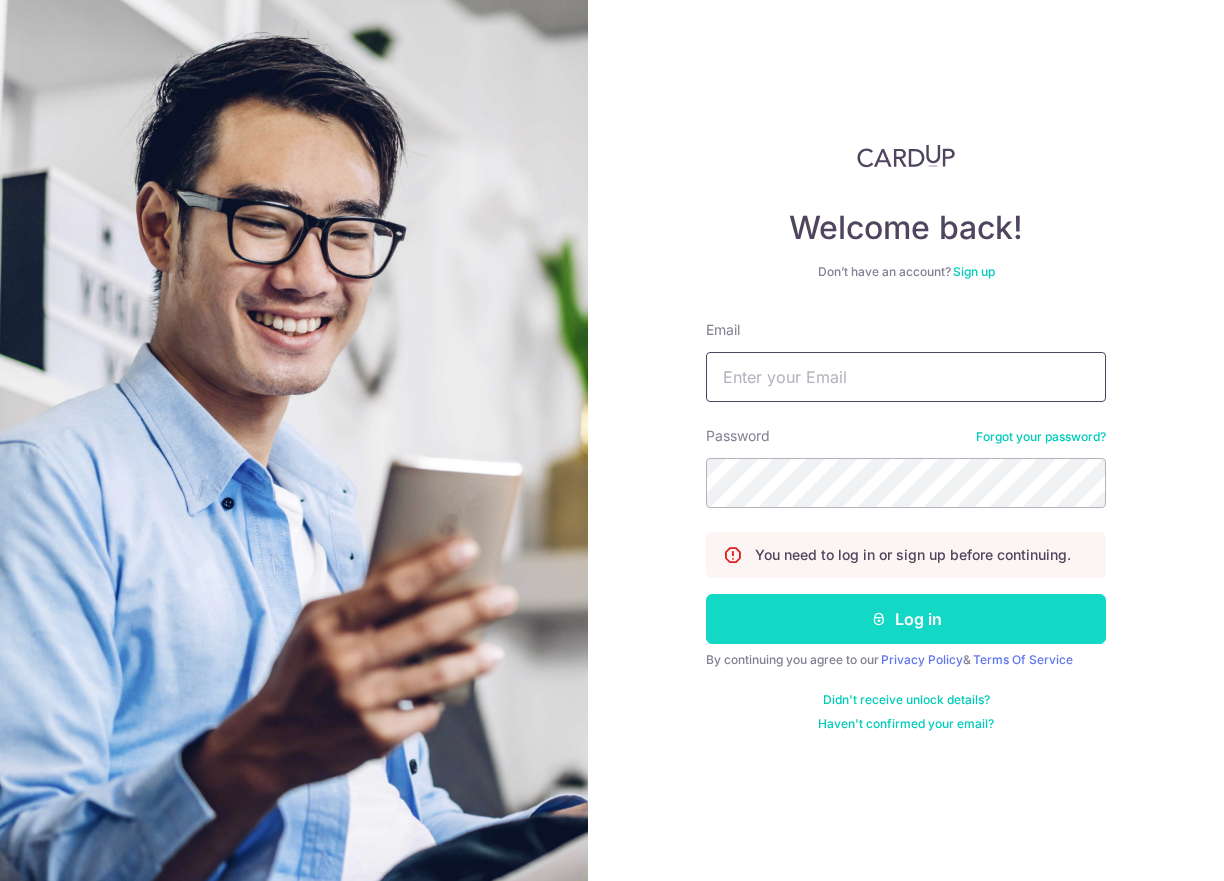 type on "gabriel_pek@hotmail.com" 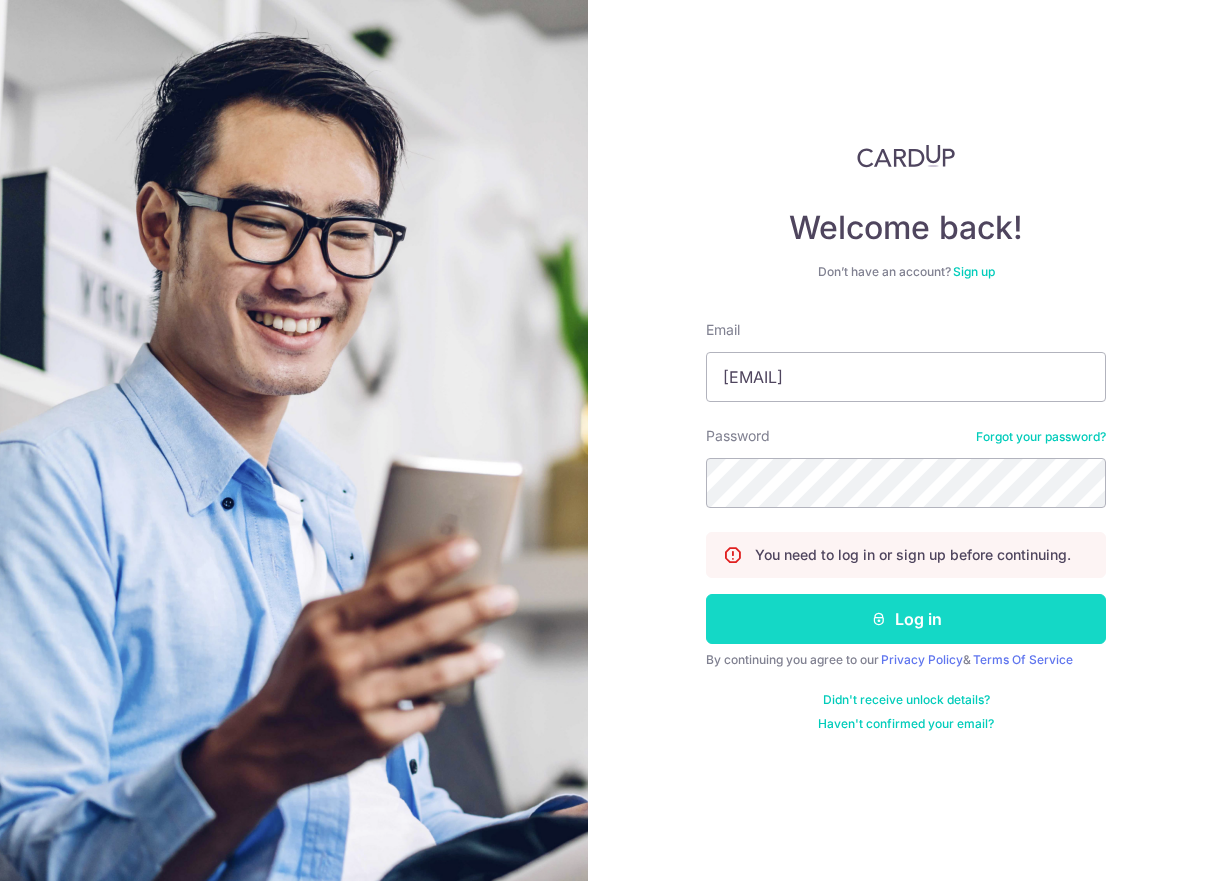 click on "Log in" at bounding box center (906, 619) 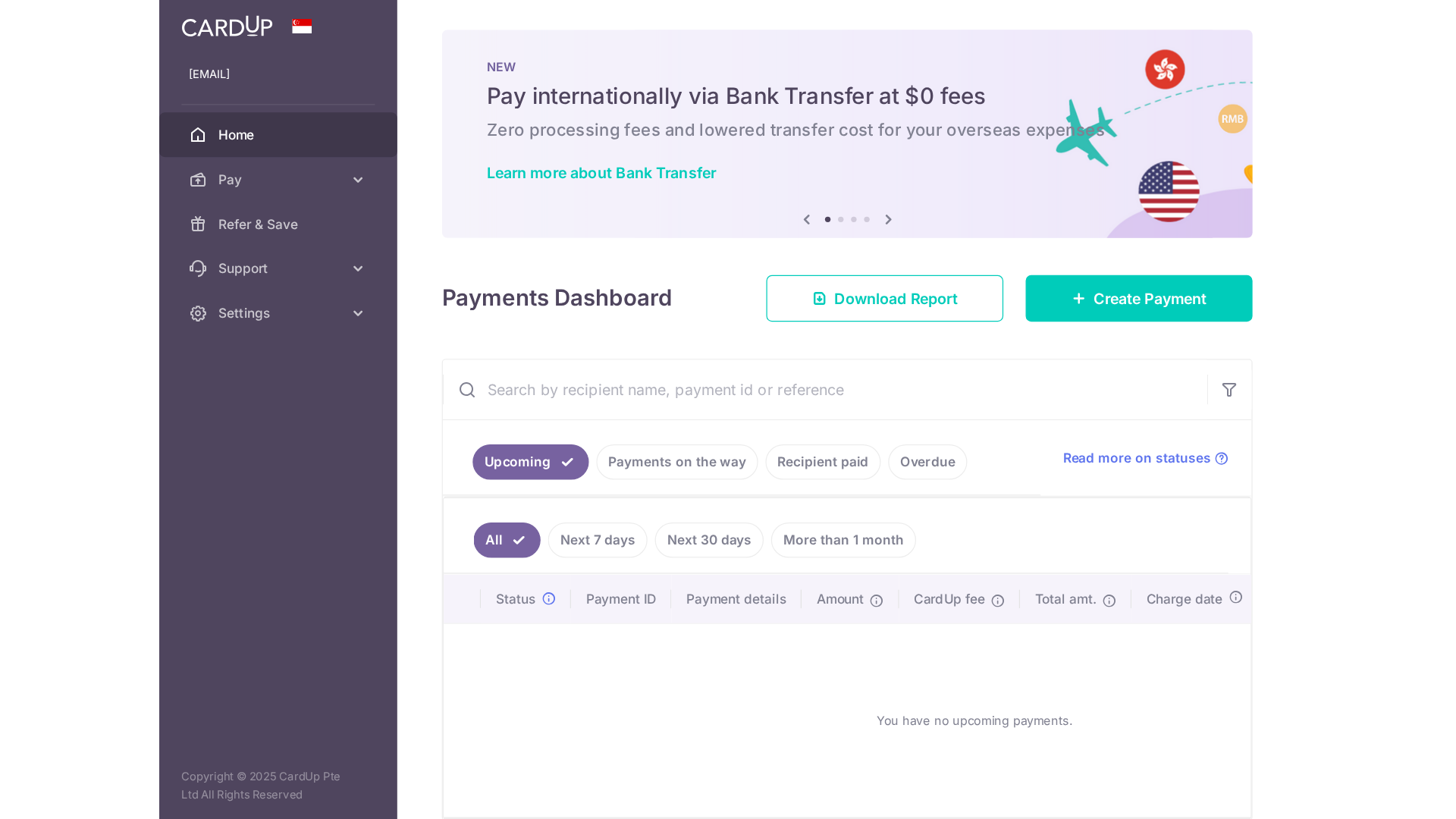 scroll, scrollTop: 0, scrollLeft: 0, axis: both 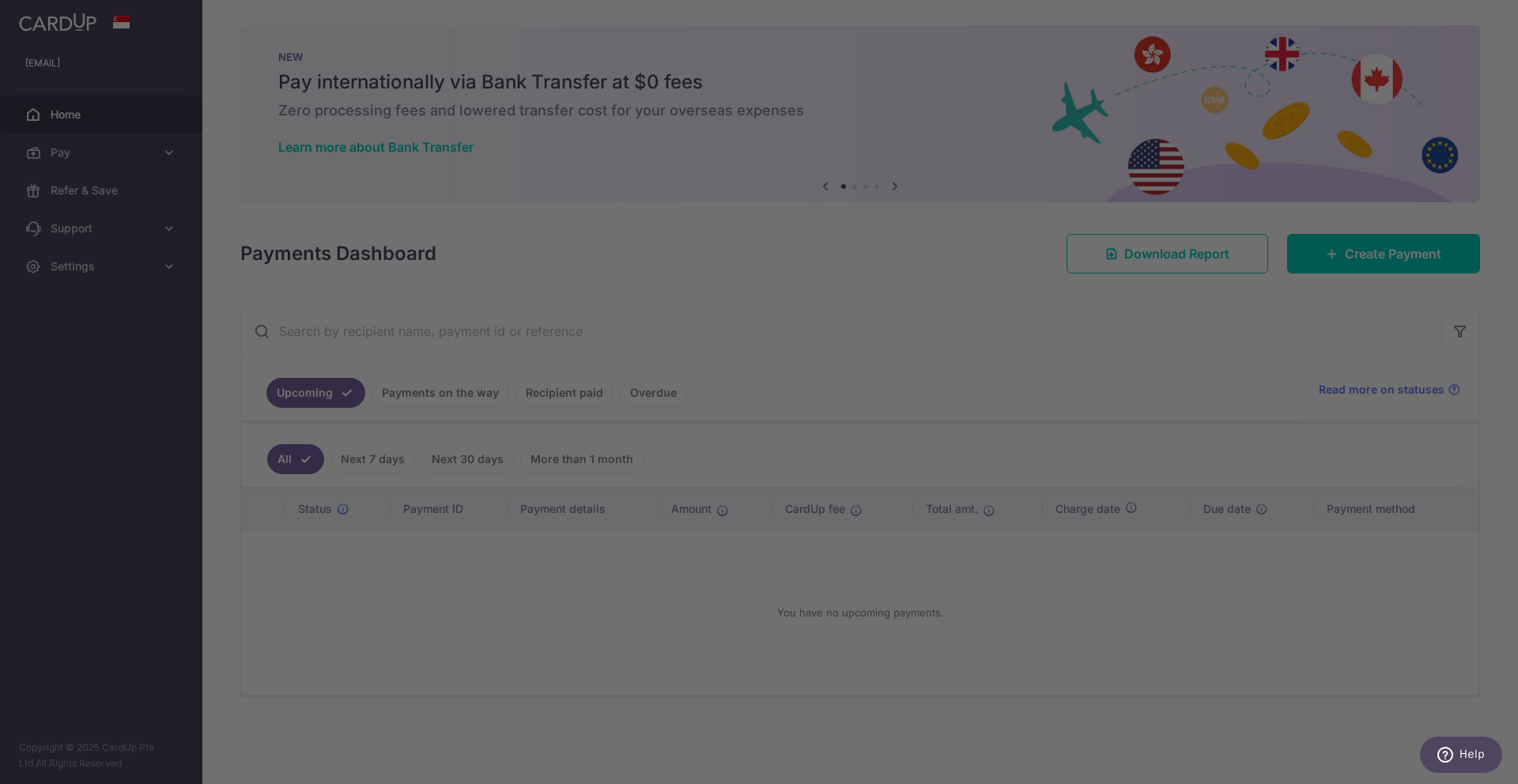 drag, startPoint x: 1377, startPoint y: 250, endPoint x: 955, endPoint y: 388, distance: 443.991 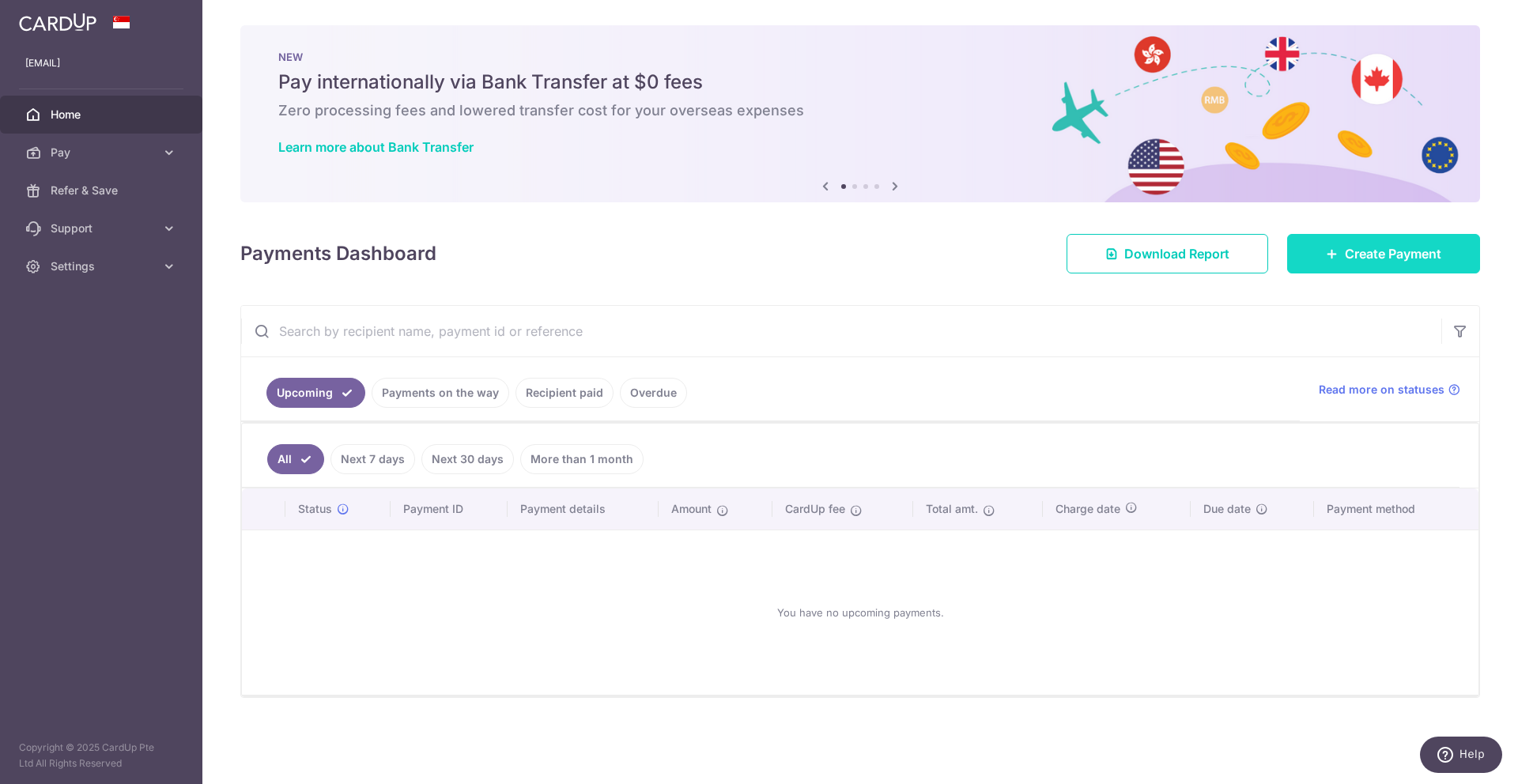click on "Create Payment" at bounding box center [1384, 254] 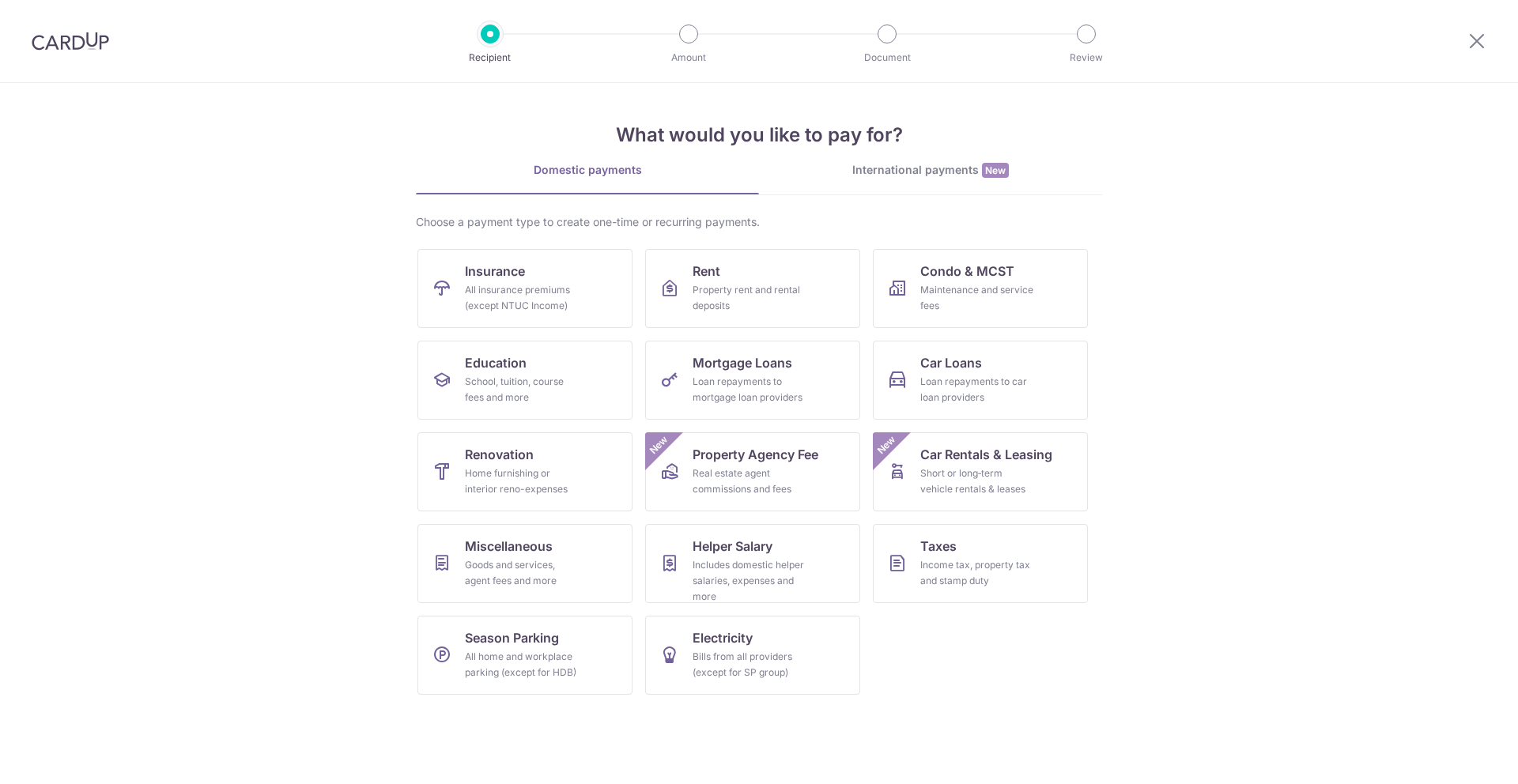 scroll, scrollTop: 0, scrollLeft: 0, axis: both 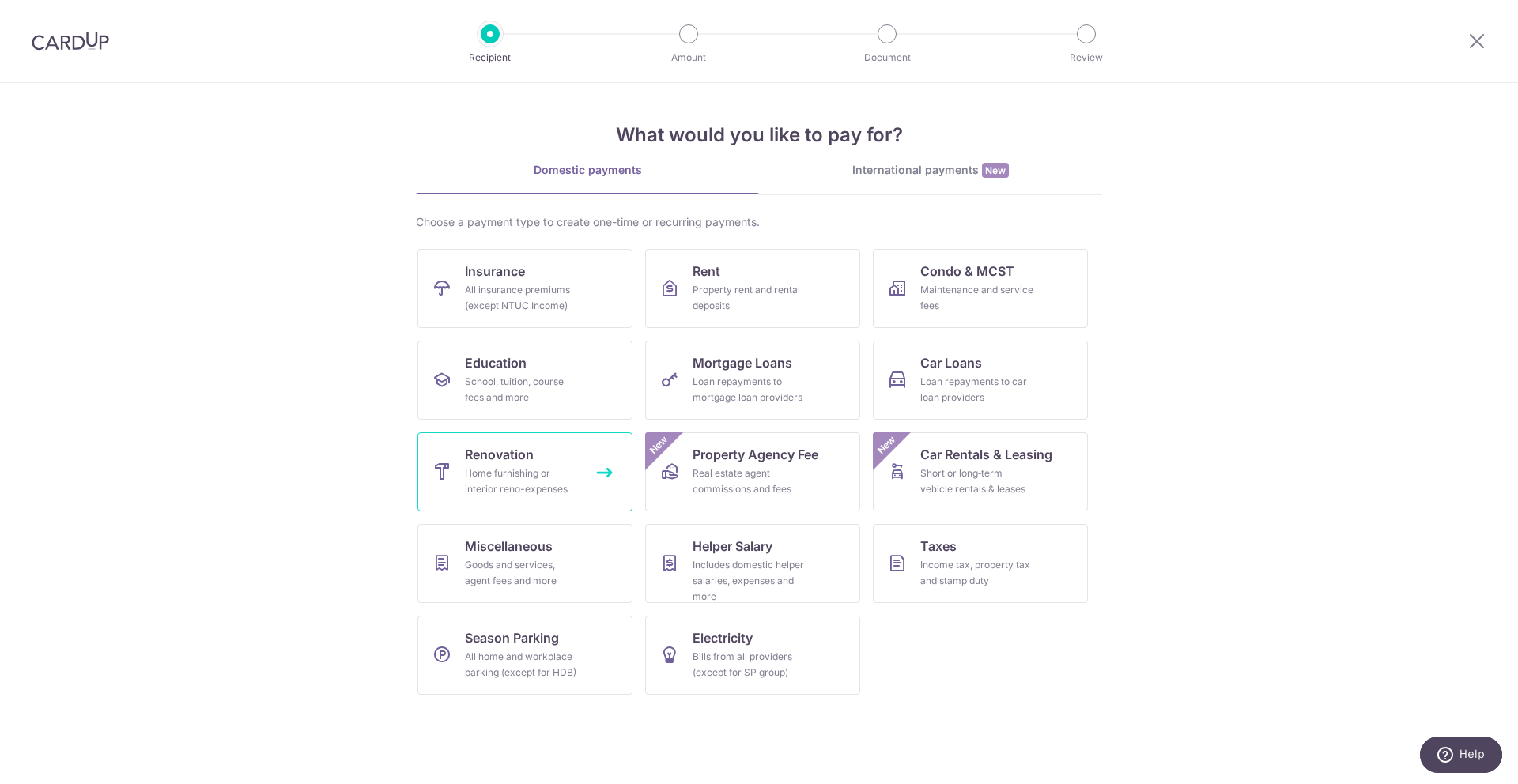 click on "Renovation Home furnishing or interior reno-expenses" at bounding box center (525, 472) 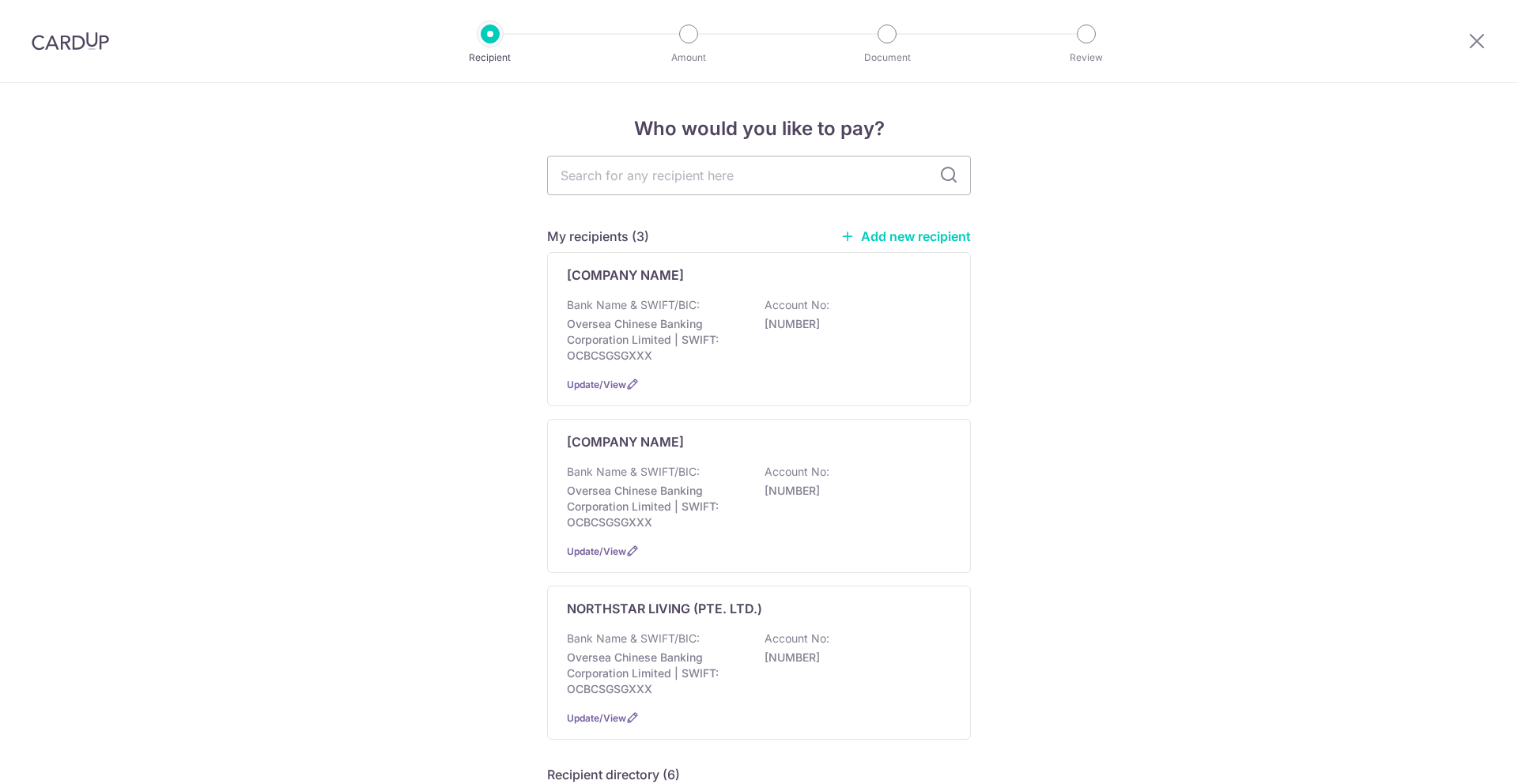 scroll, scrollTop: 0, scrollLeft: 0, axis: both 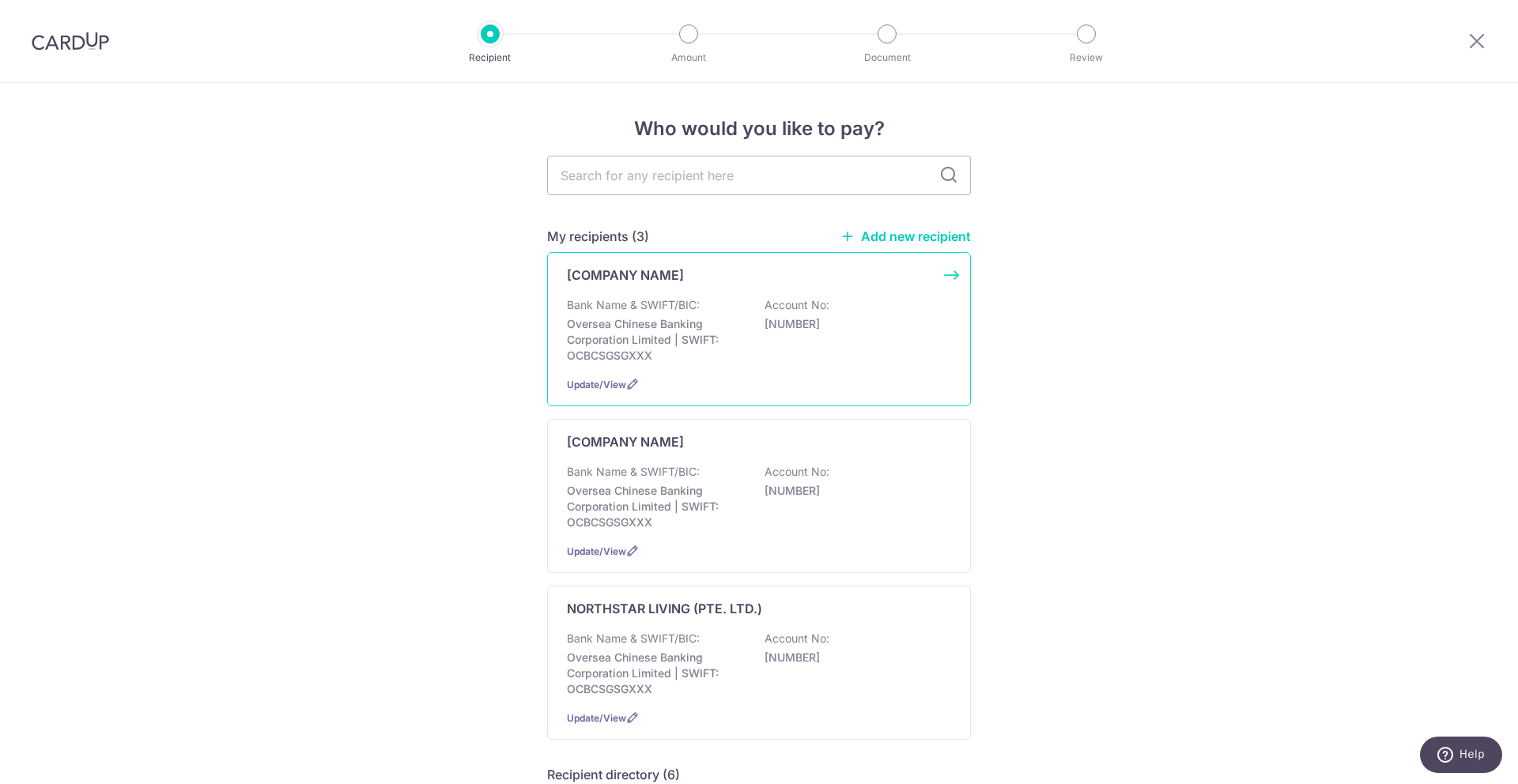 click on "Bank Name & SWIFT/BIC:
[BANK NAME] | SWIFT: [SWIFT CODE]
Account No:
[ACCOUNT NUMBER]" at bounding box center (759, 330) 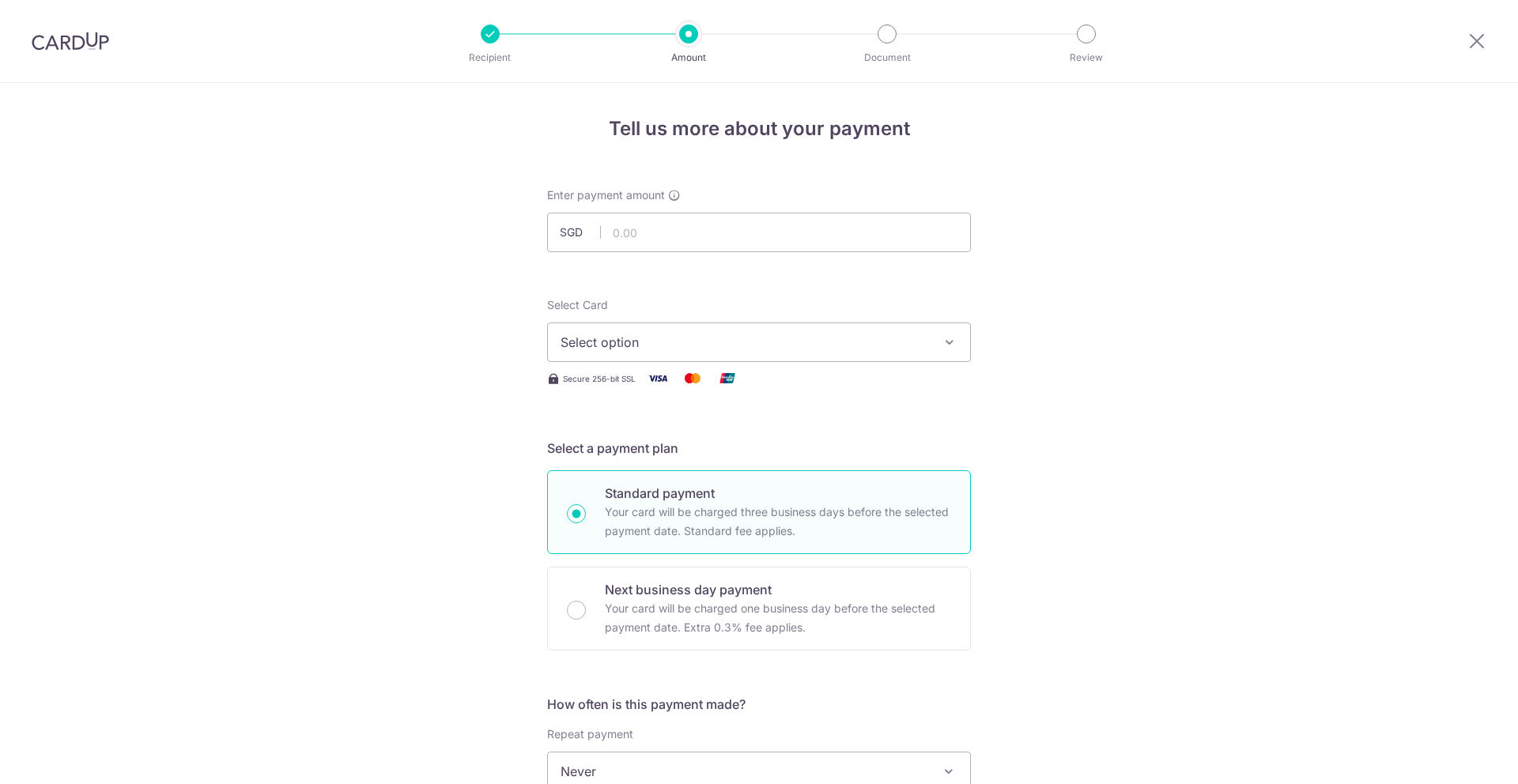 scroll, scrollTop: 0, scrollLeft: 0, axis: both 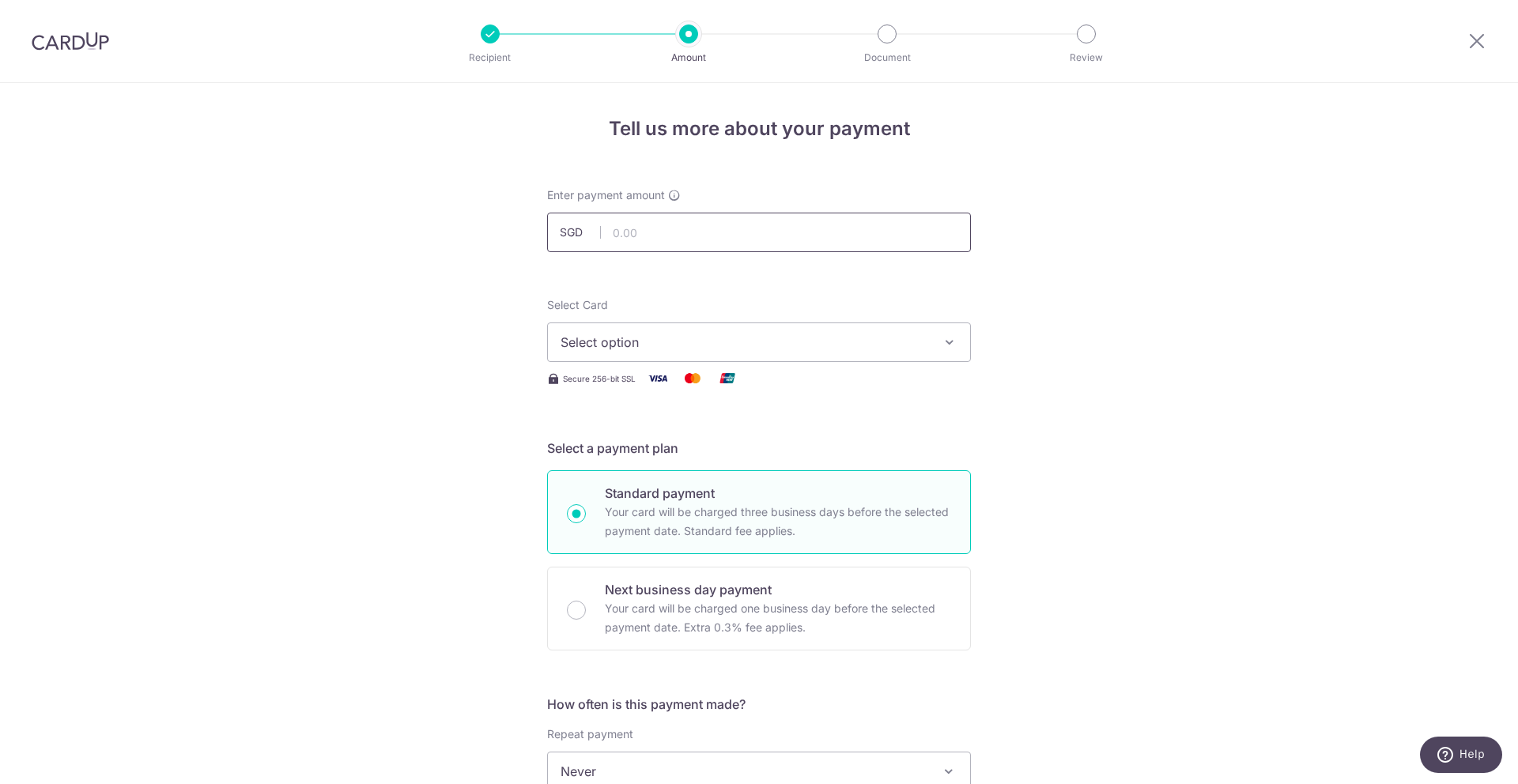 click at bounding box center [759, 232] 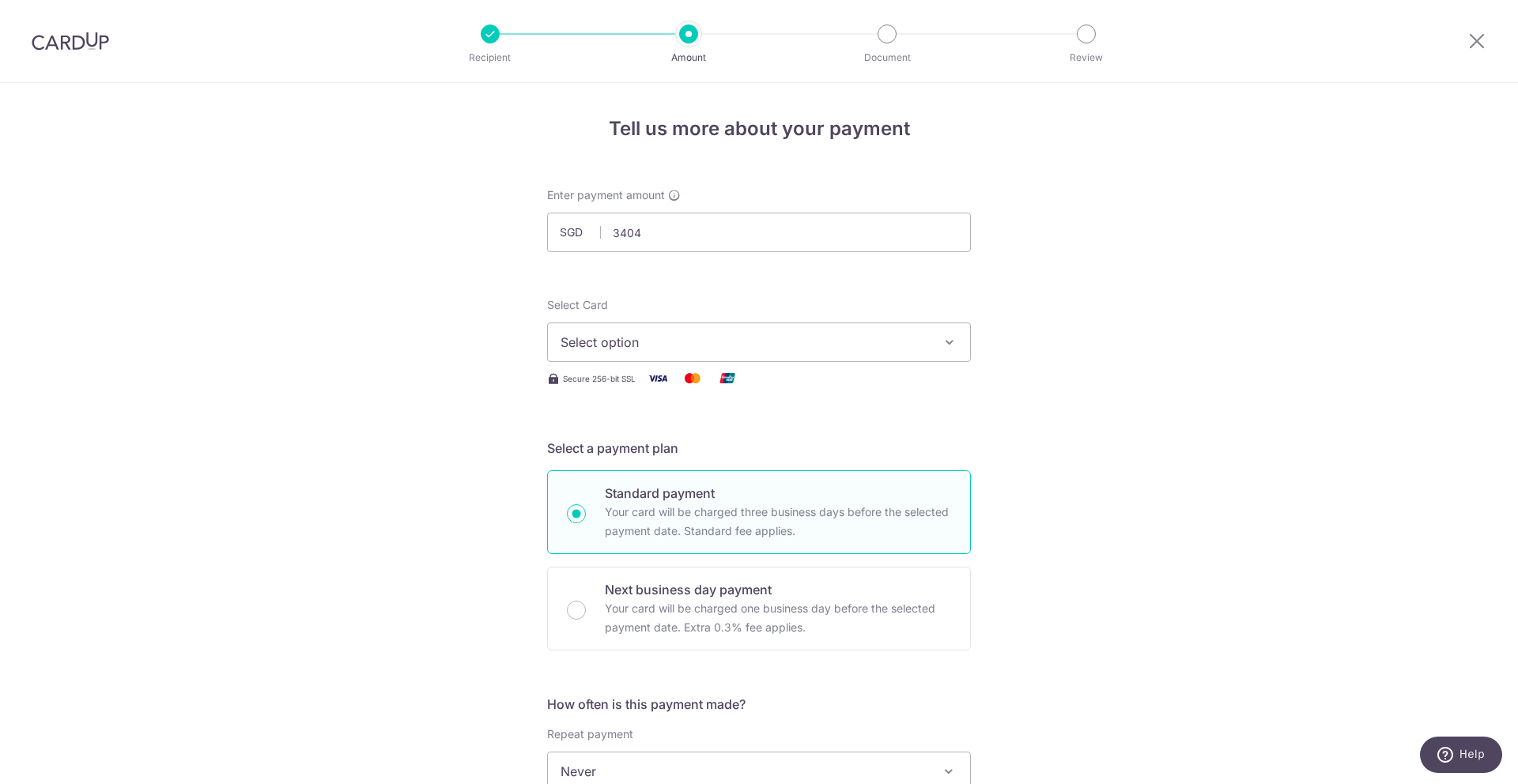 type on "3,404.00" 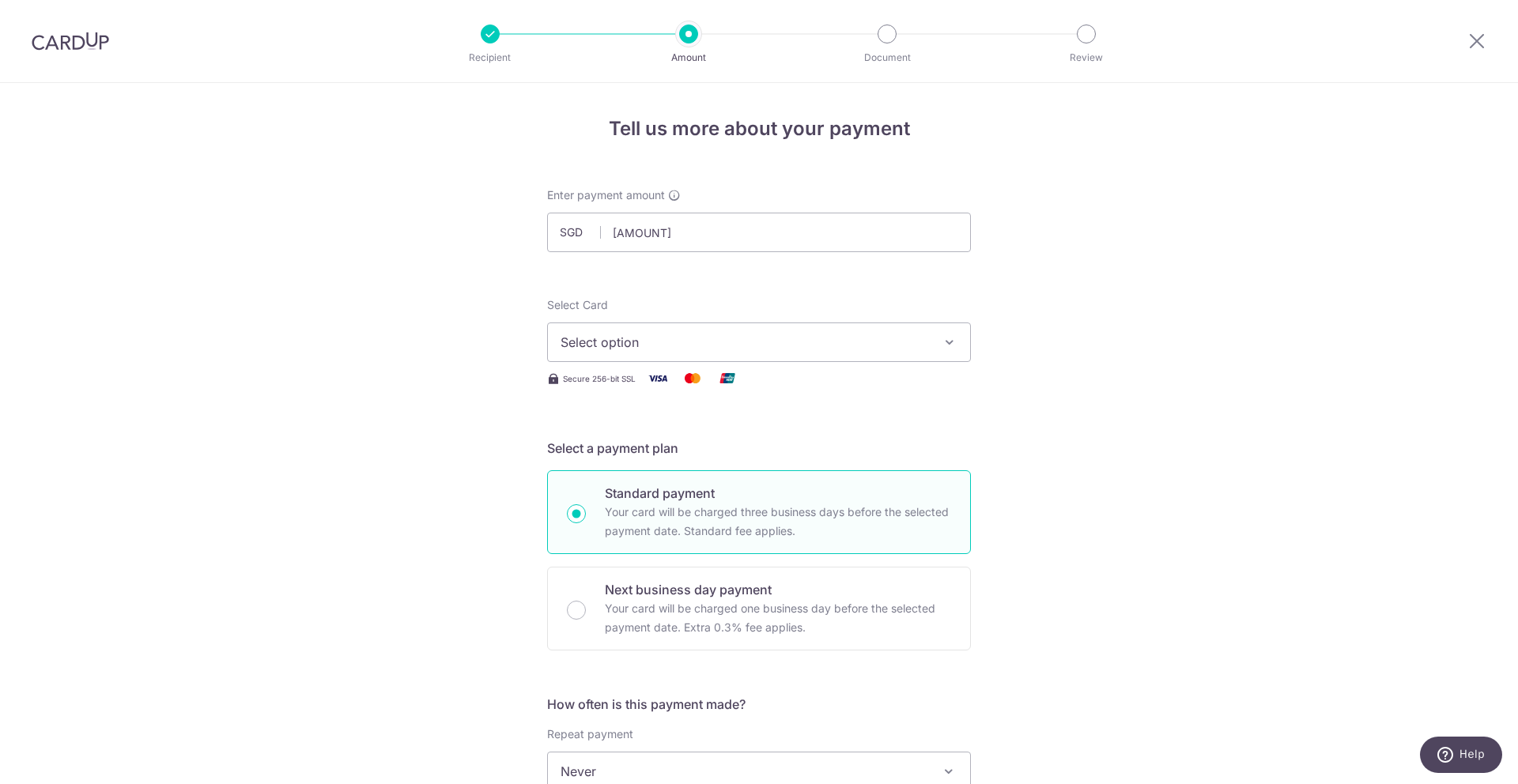 drag, startPoint x: 1122, startPoint y: 239, endPoint x: 1131, endPoint y: 239, distance: 9 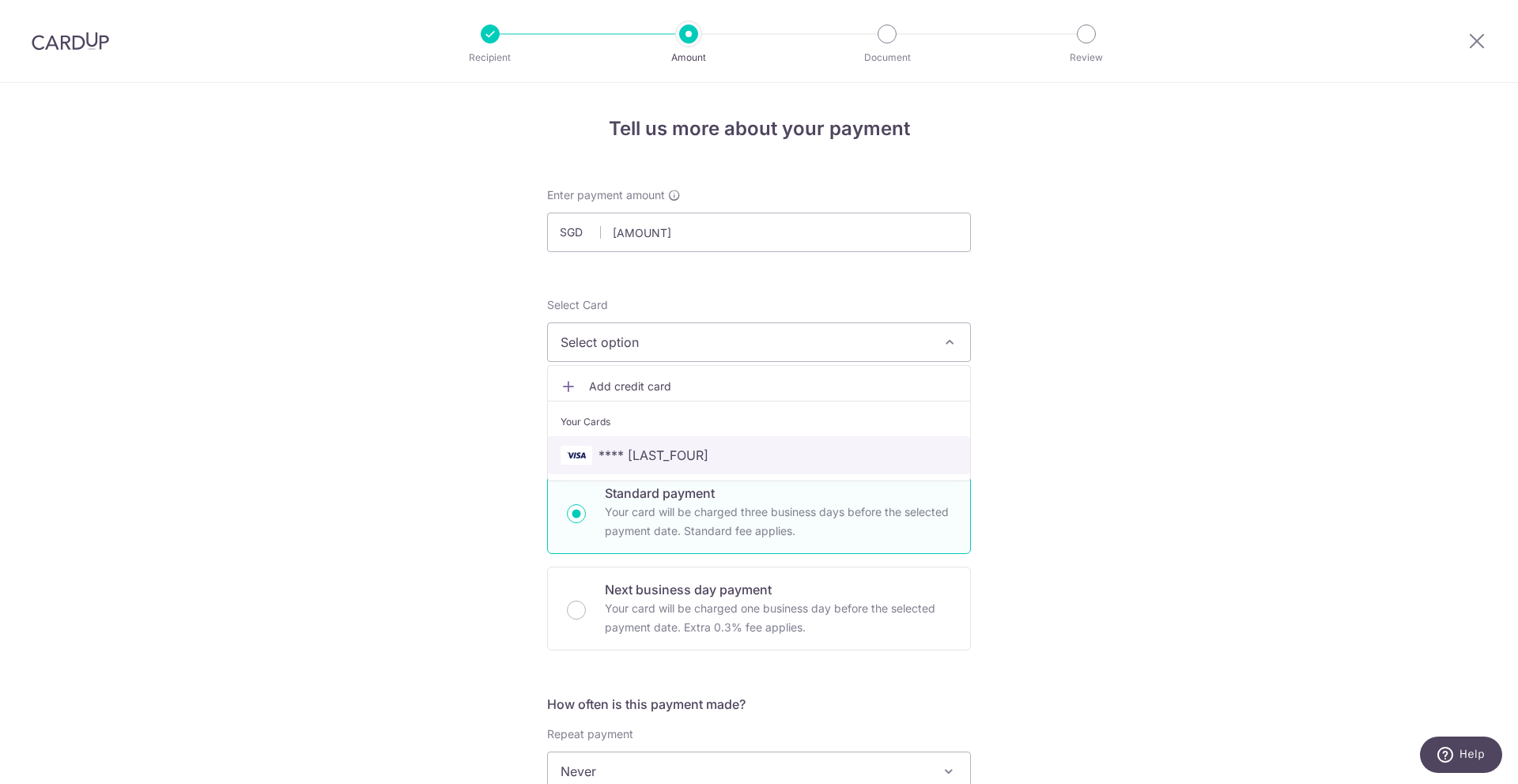click on "**** [CARD]" at bounding box center [759, 455] 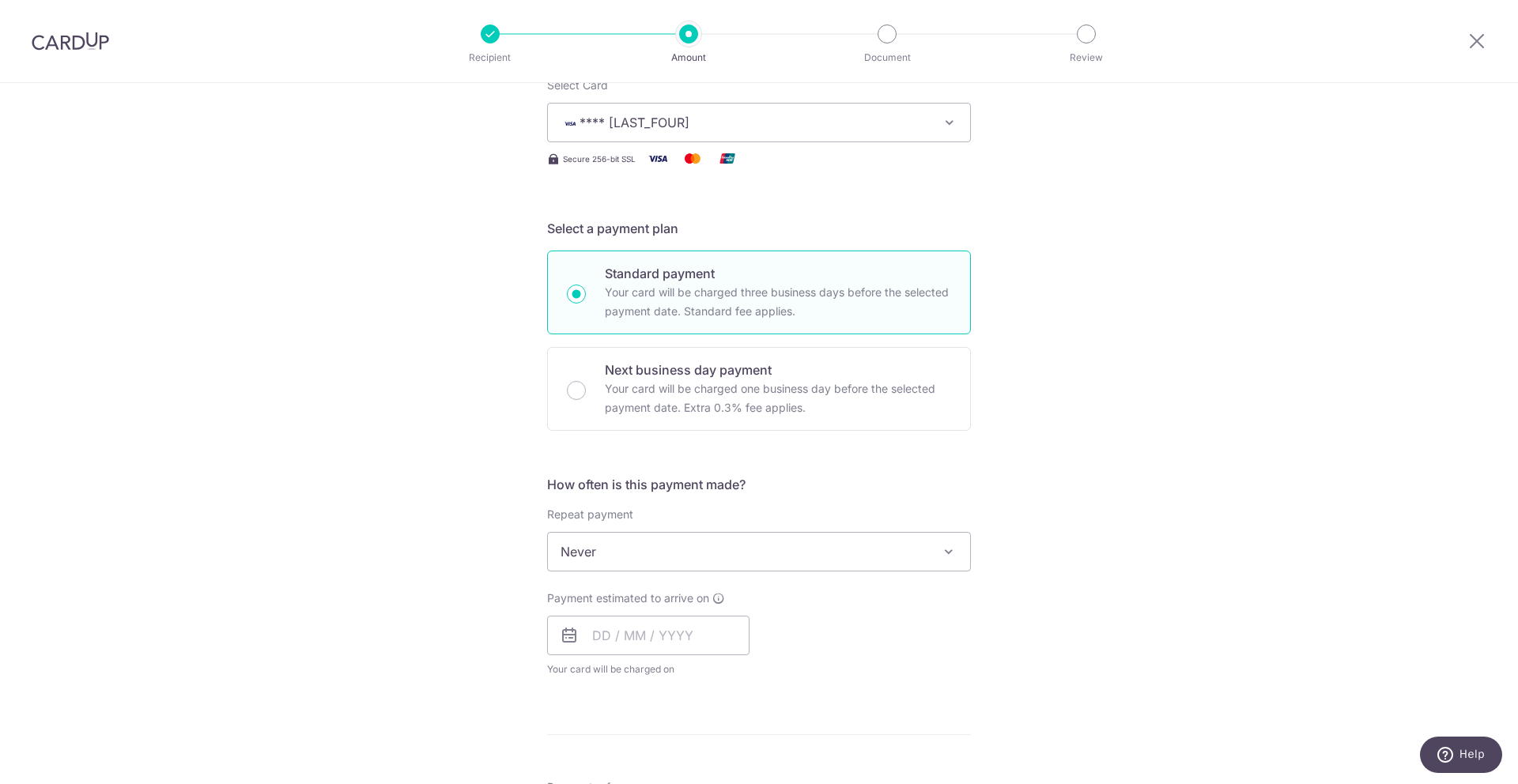 scroll, scrollTop: 303, scrollLeft: 0, axis: vertical 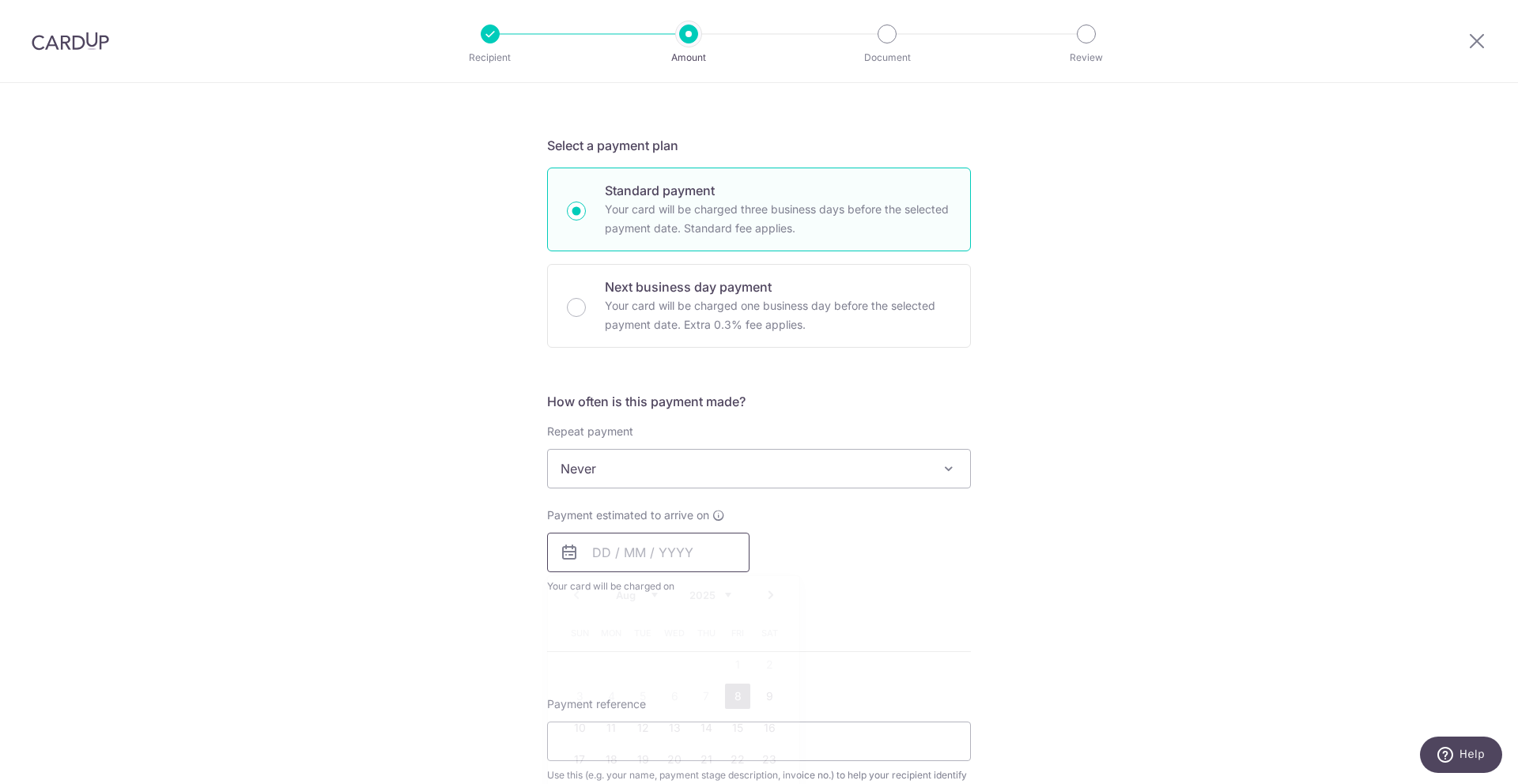 click at bounding box center [648, 552] 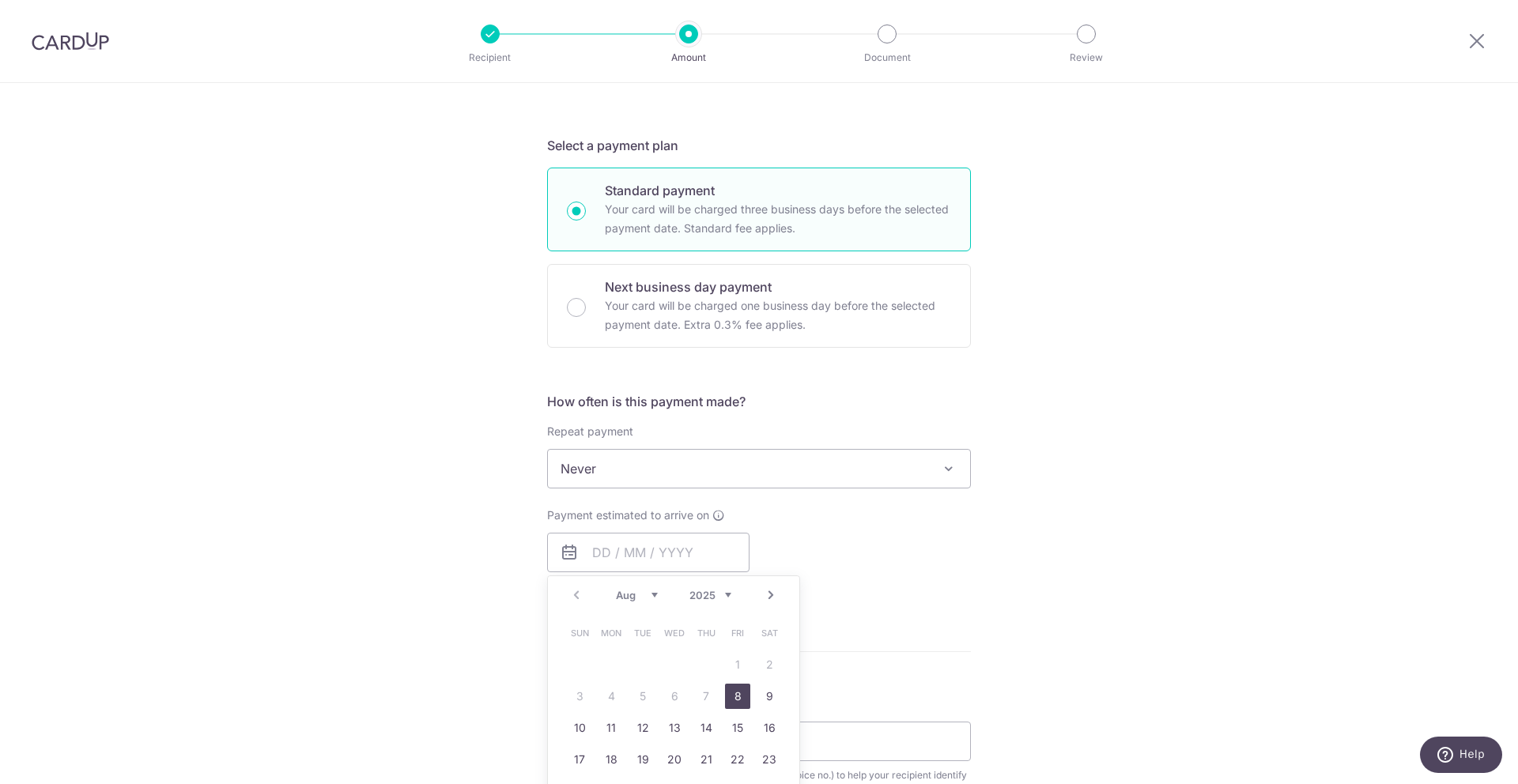 click on "8" at bounding box center (738, 696) 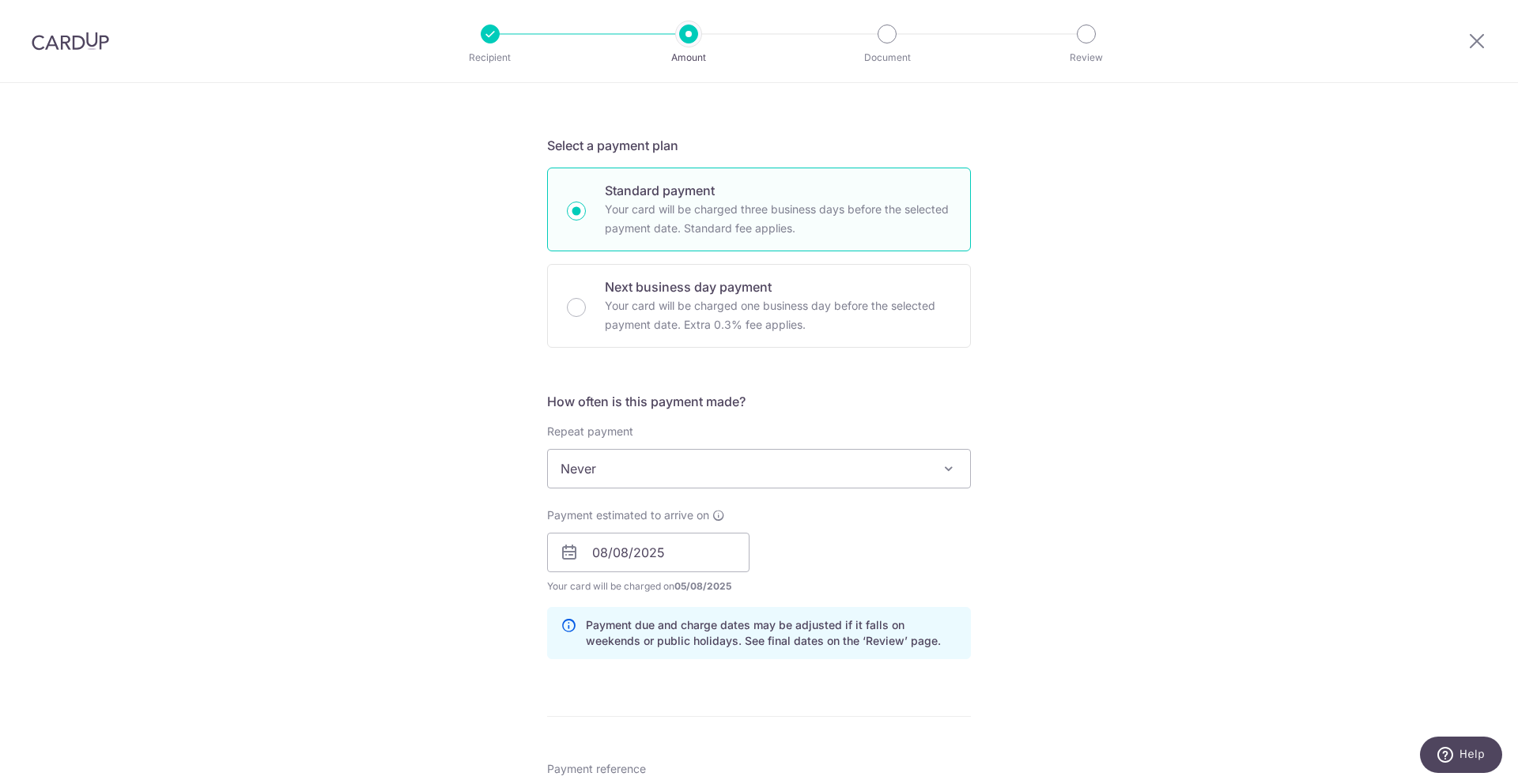 click on "Tell us more about your payment
Enter payment amount
SGD
3,404.00
3404.00
Select Card
**** 4272
Add credit card
Your Cards
**** 4272
Secure 256-bit SSL
Text
New card details
Card
Secure 256-bit SSL" at bounding box center [759, 580] 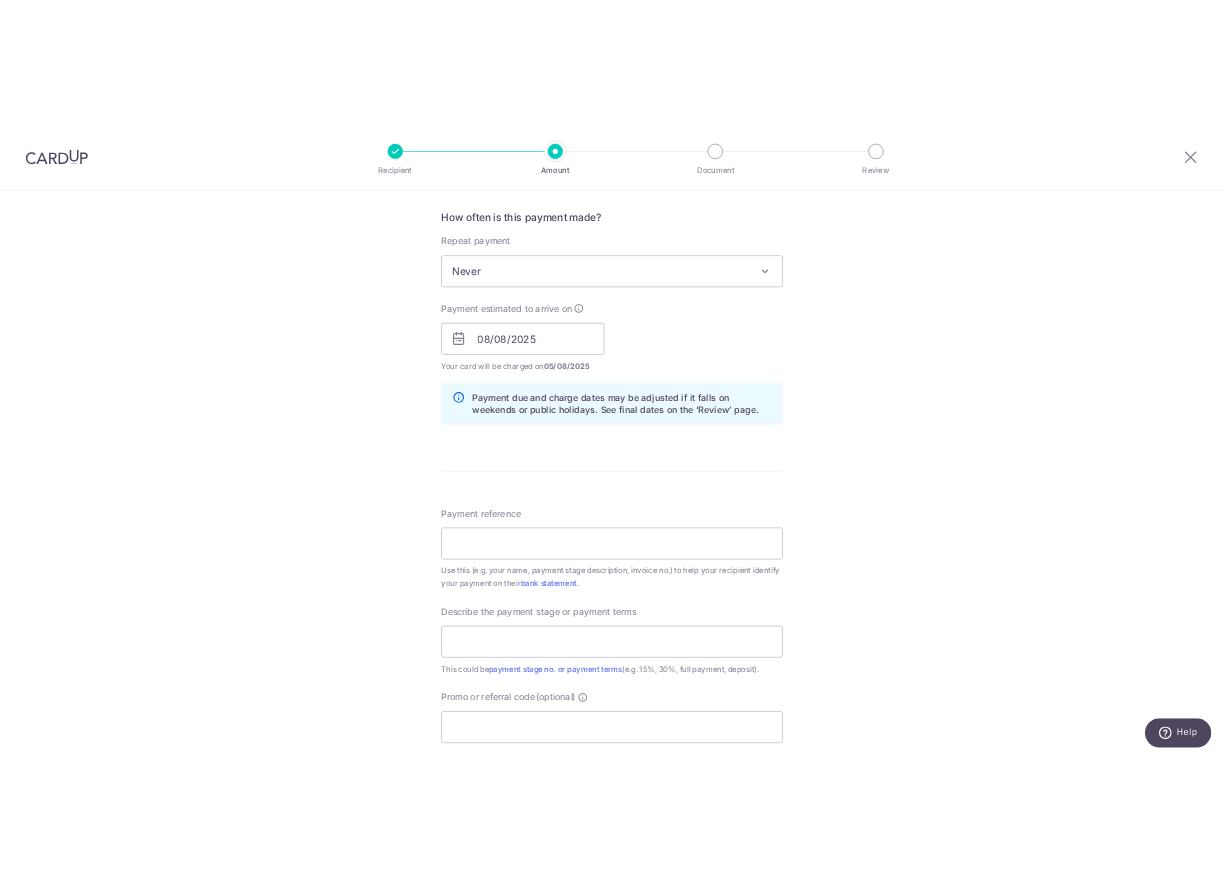 scroll, scrollTop: 747, scrollLeft: 0, axis: vertical 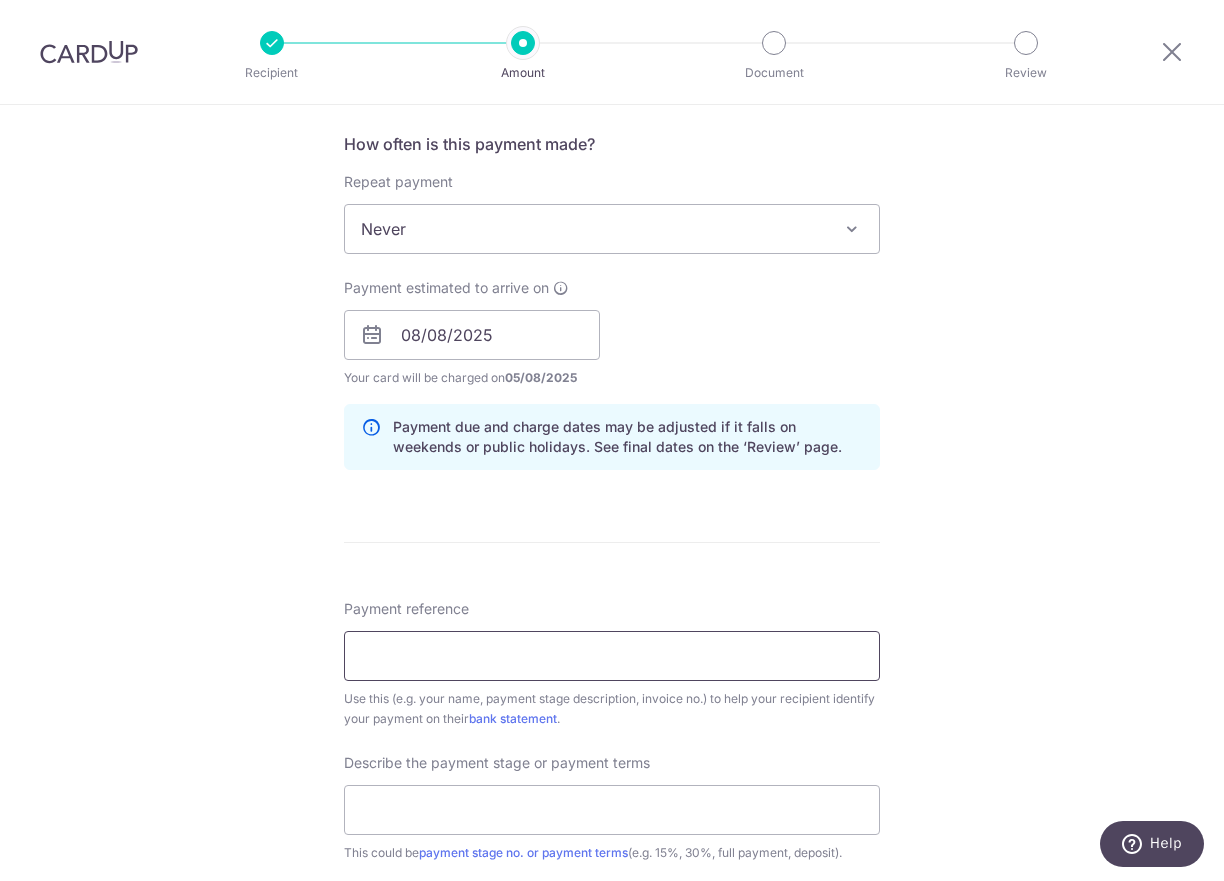 click on "Payment reference" at bounding box center [612, 656] 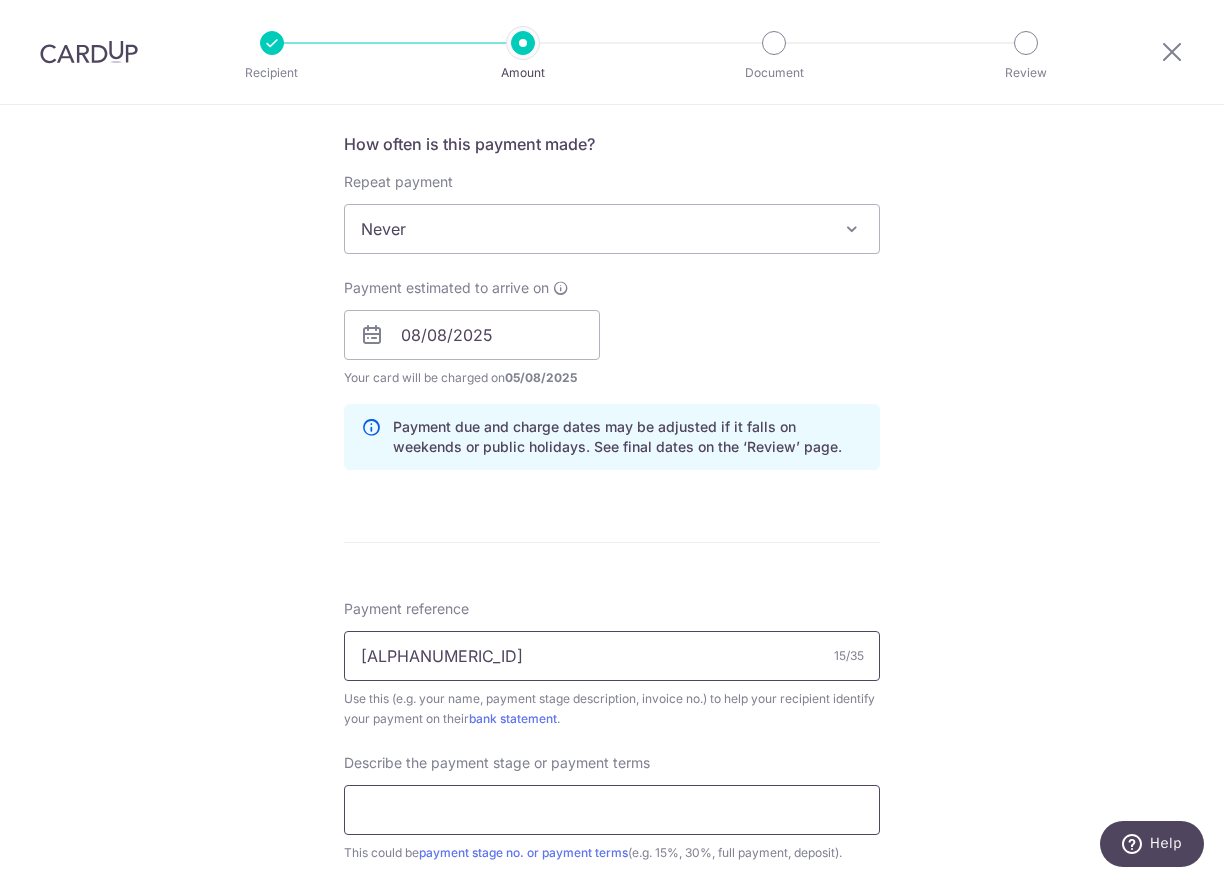 type on "AG-2022-1025-IK" 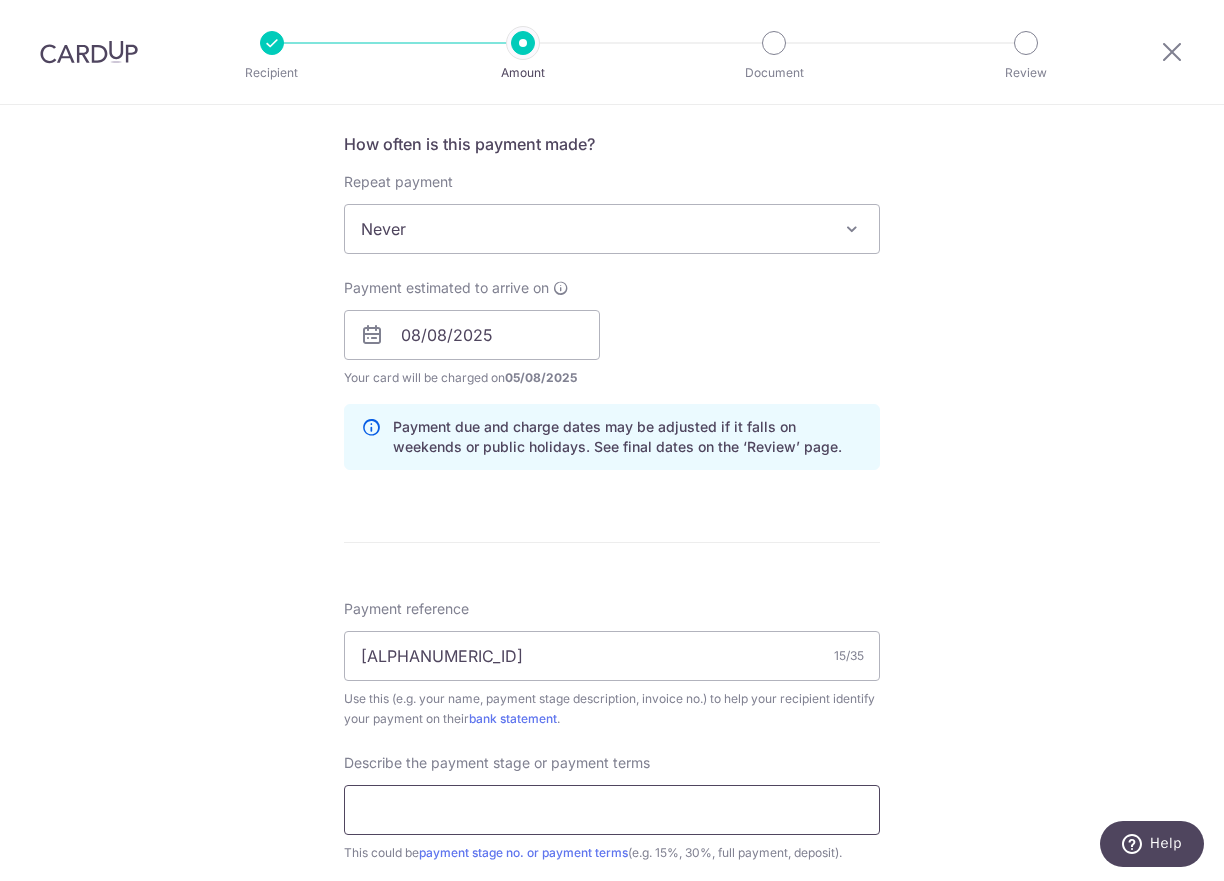 click at bounding box center [612, 810] 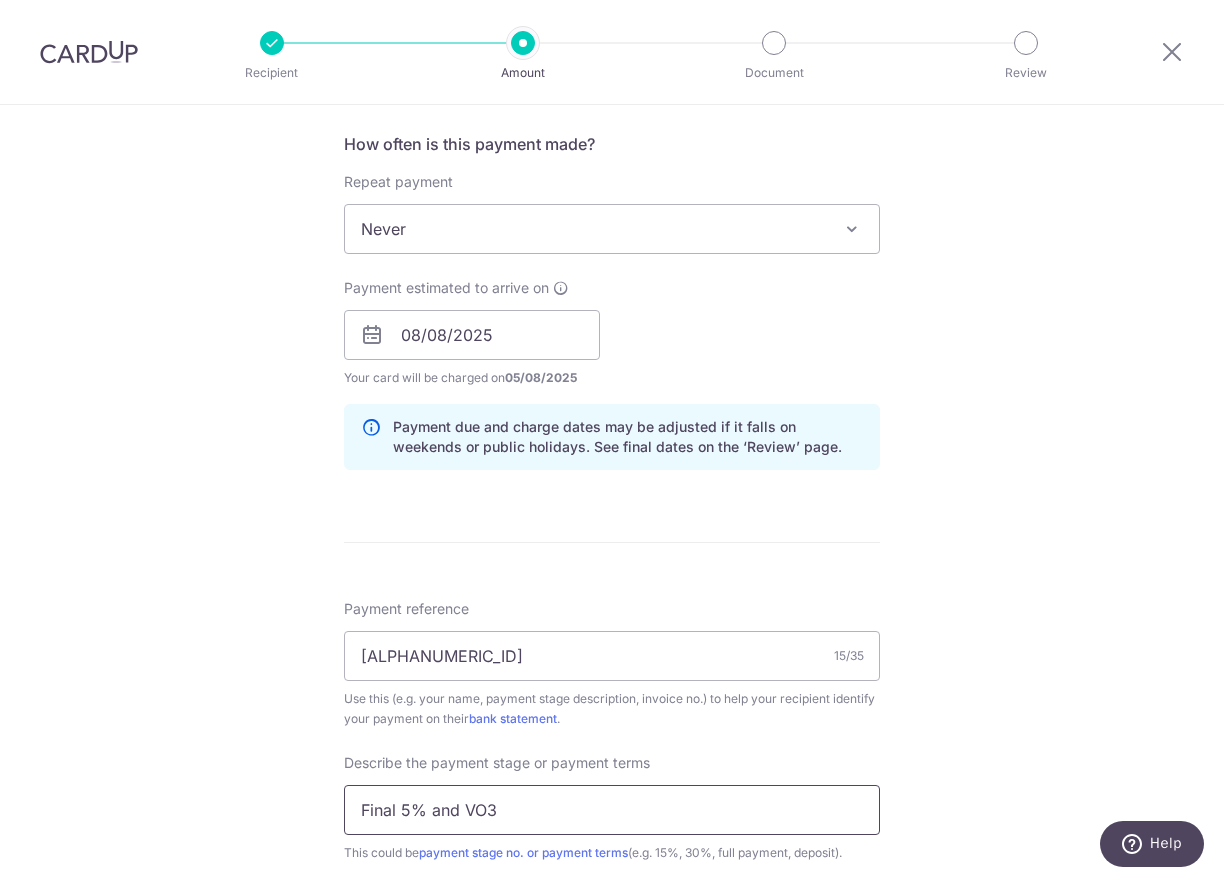 type on "Final 5% and VO3" 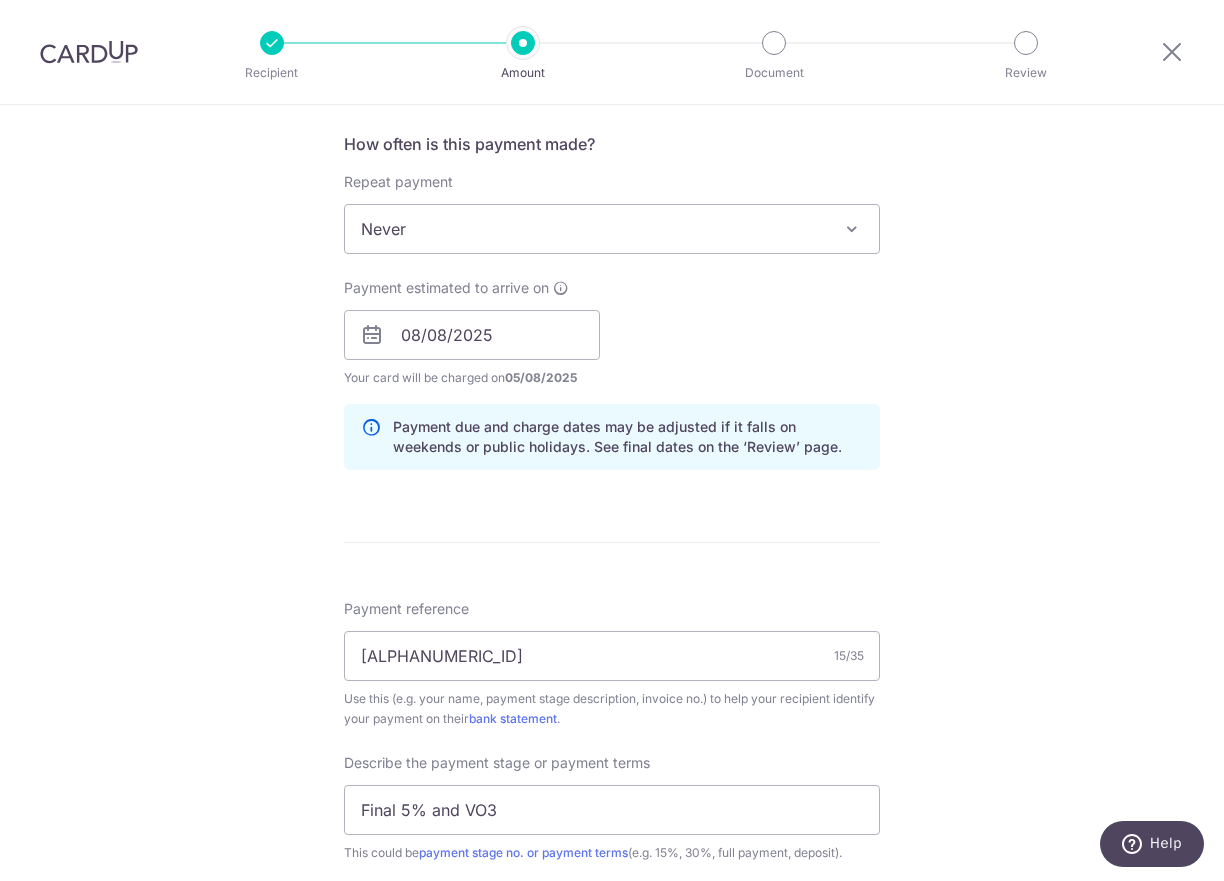 click on "Tell us more about your payment
Enter payment amount
SGD
3,404.00
3404.00
Select Card
**** 4272
Add credit card
Your Cards
**** 4272
Secure 256-bit SSL
Text
New card details
Please enter valid card details.
Card
Secure 256-bit SSL" at bounding box center [612, 370] 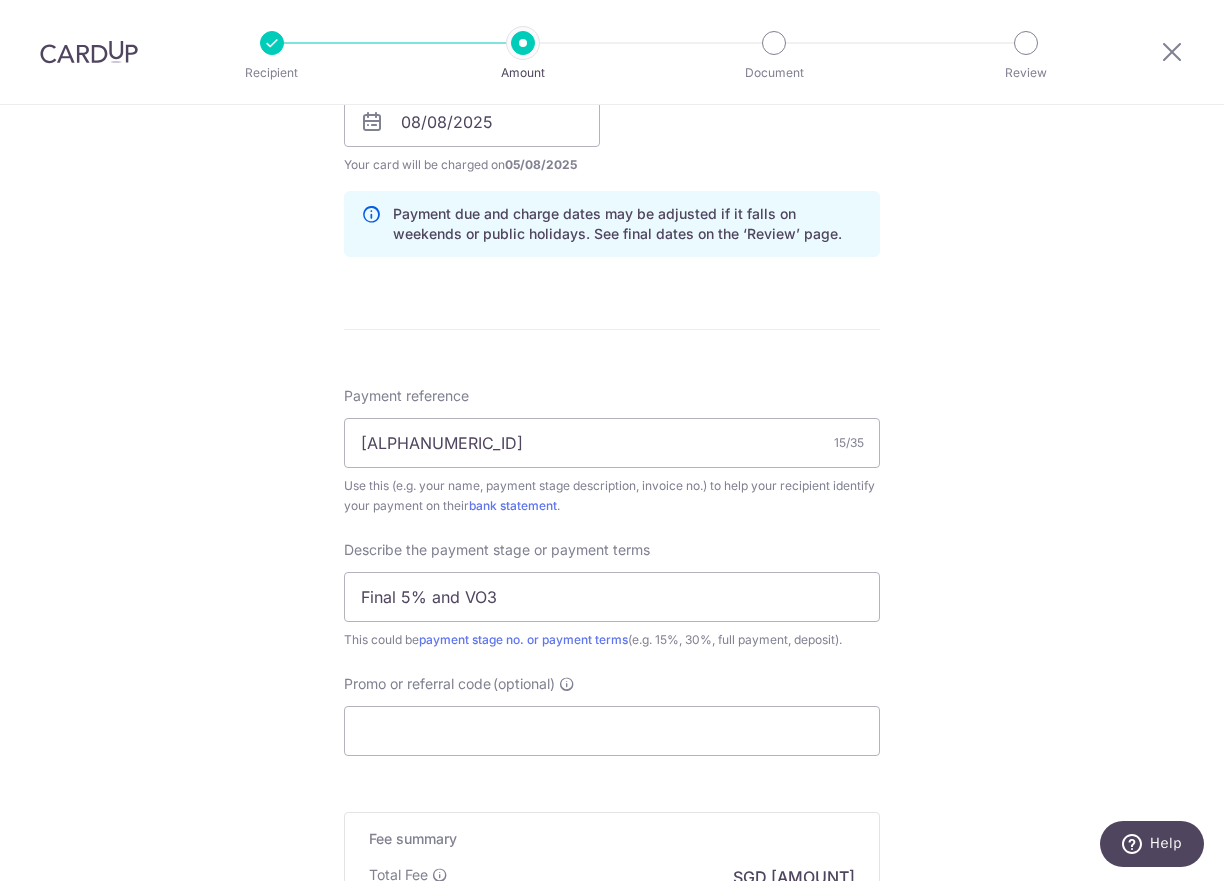 scroll, scrollTop: 1249, scrollLeft: 0, axis: vertical 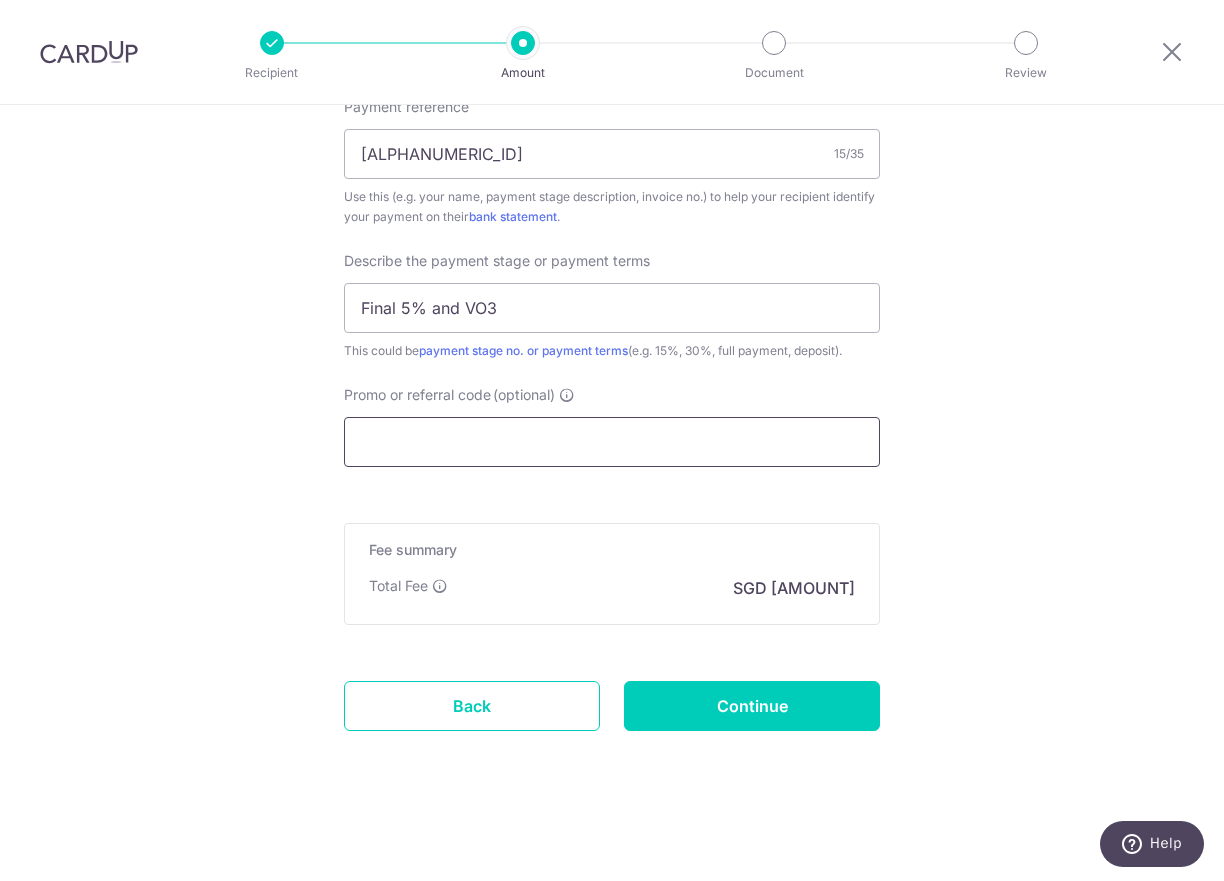 click on "Promo or referral code
(optional)" at bounding box center [612, 442] 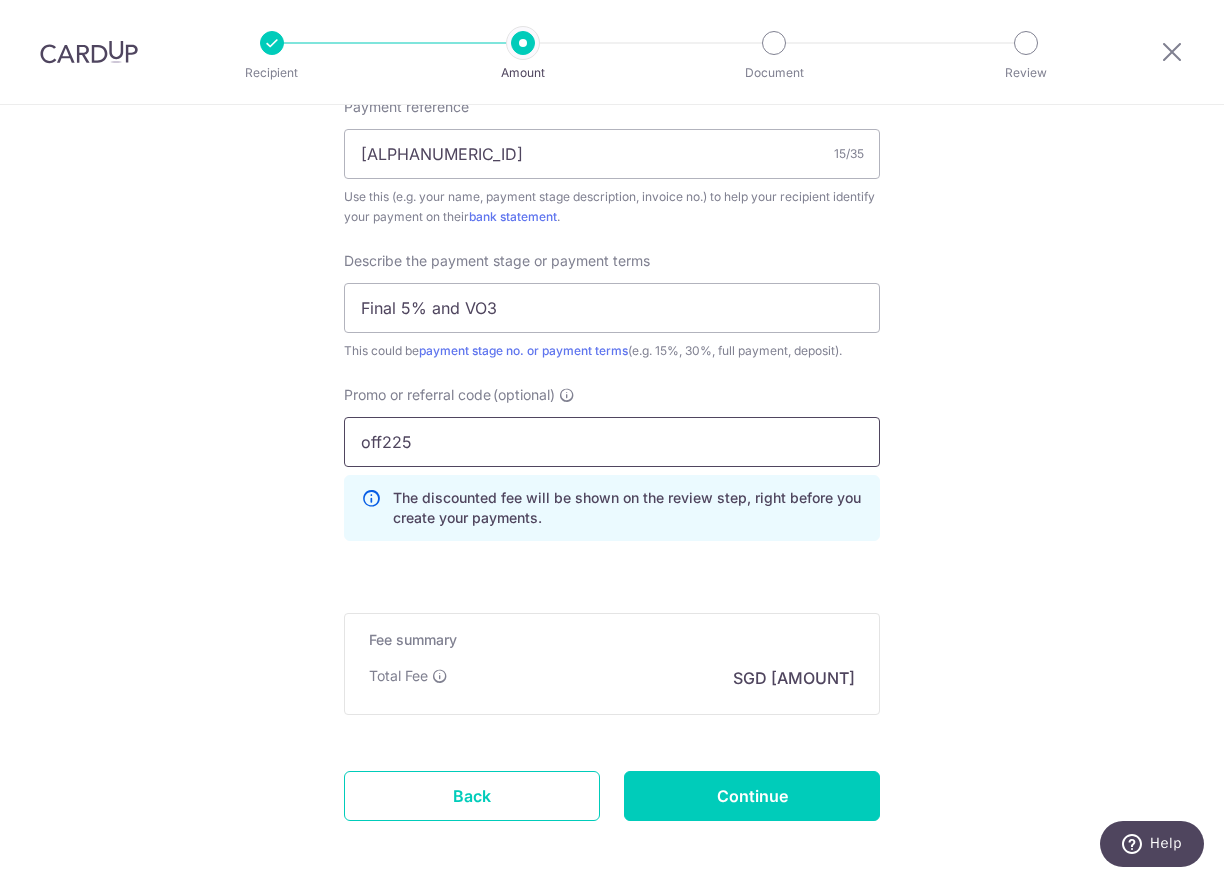 type on "off225" 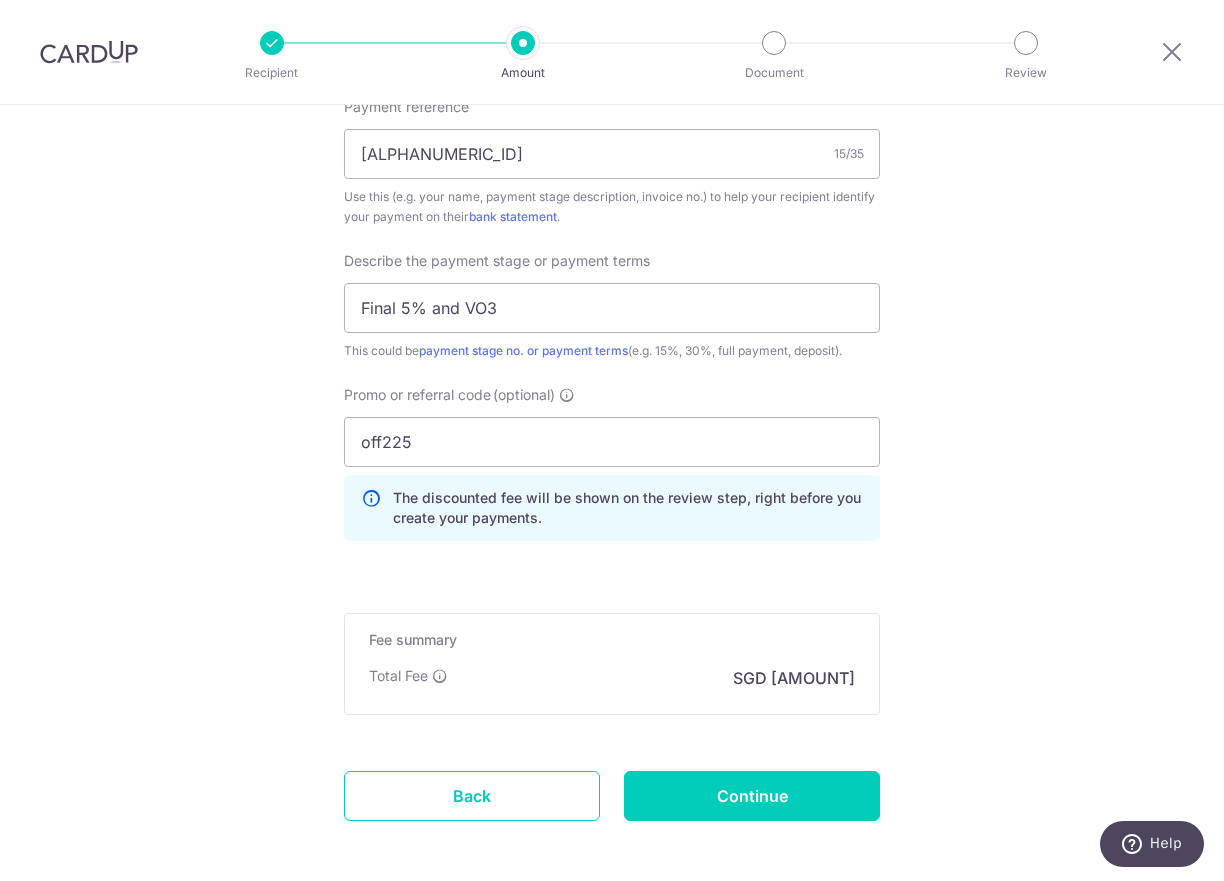 click on "Tell us more about your payment
Enter payment amount
SGD
3,404.00
3404.00
Select Card
**** 4272
Add credit card
Your Cards
**** 4272
Secure 256-bit SSL
Text
New card details
Please enter valid card details.
Card
Secure 256-bit SSL" at bounding box center [612, -87] 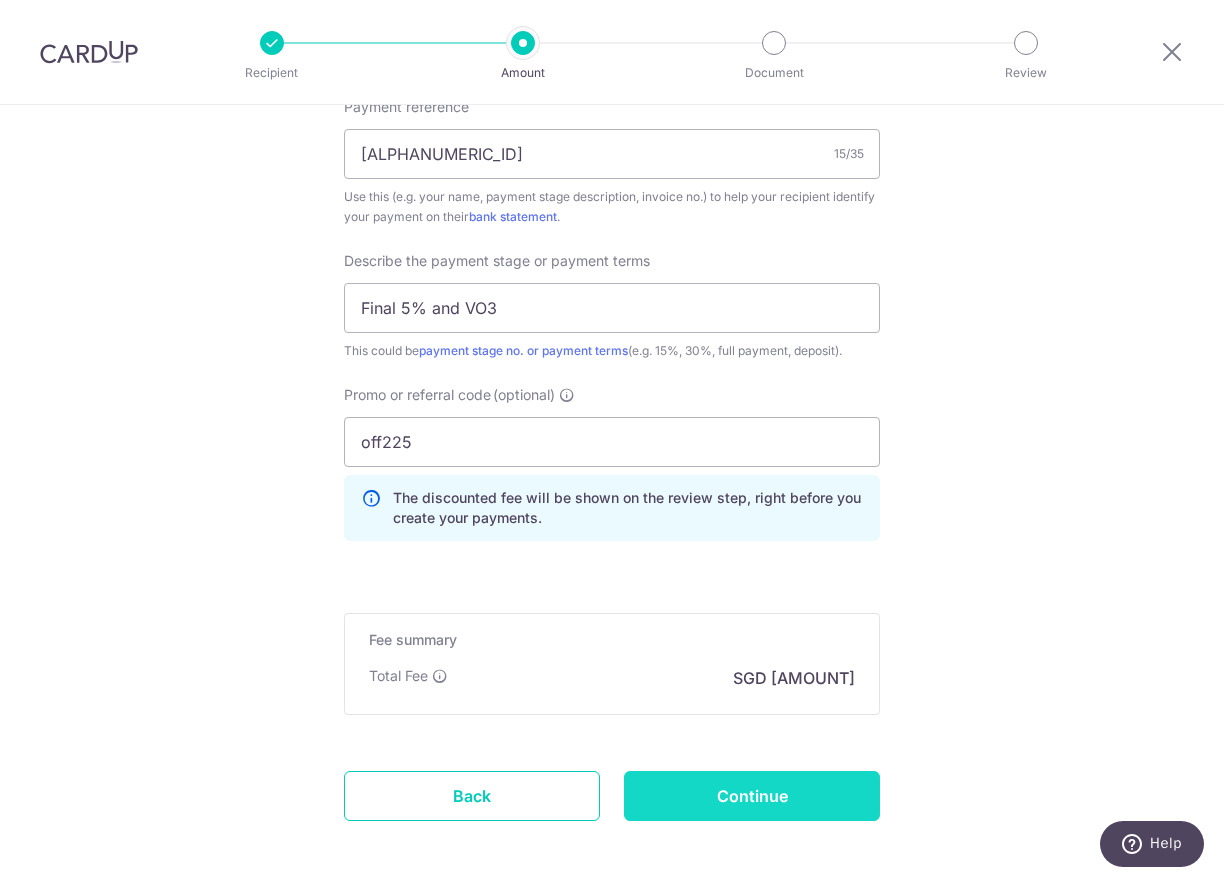 click on "Continue" at bounding box center [752, 796] 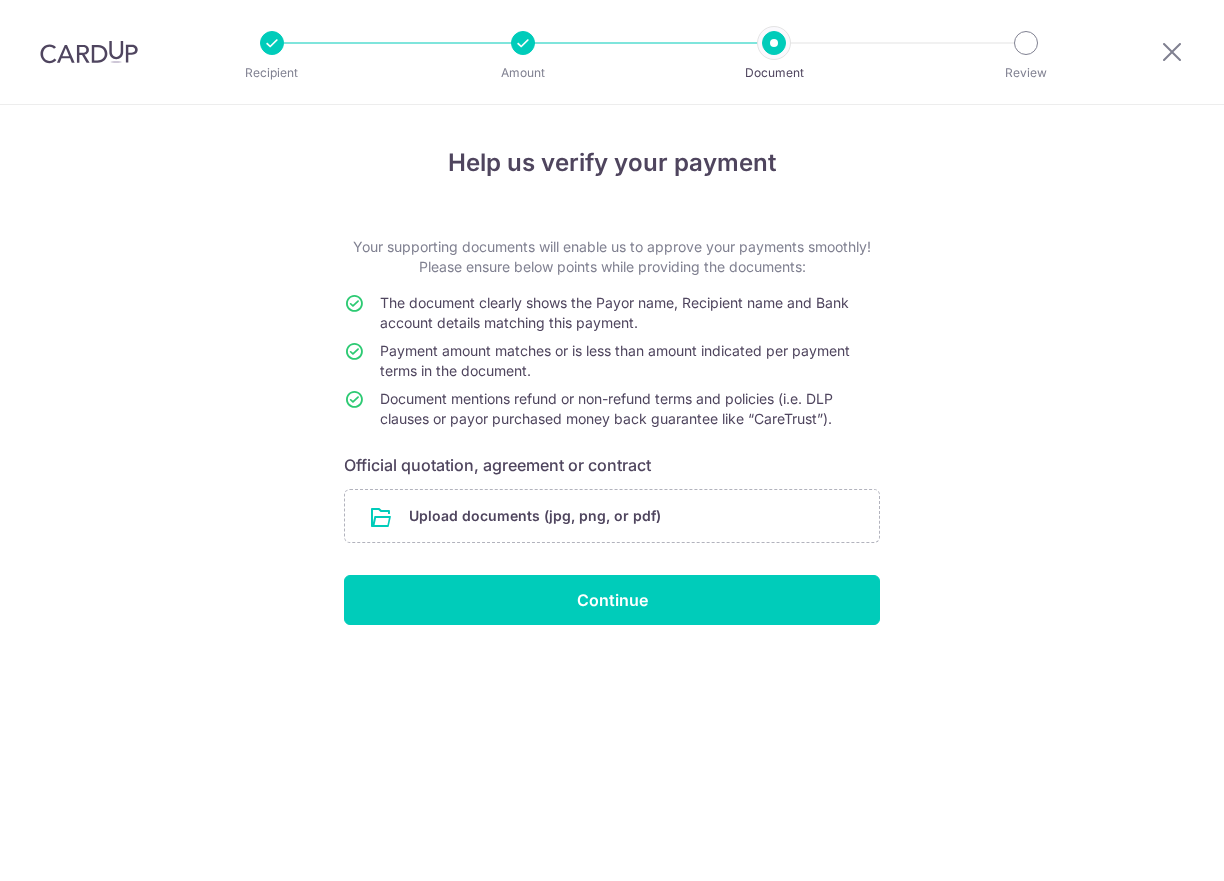 scroll, scrollTop: 0, scrollLeft: 0, axis: both 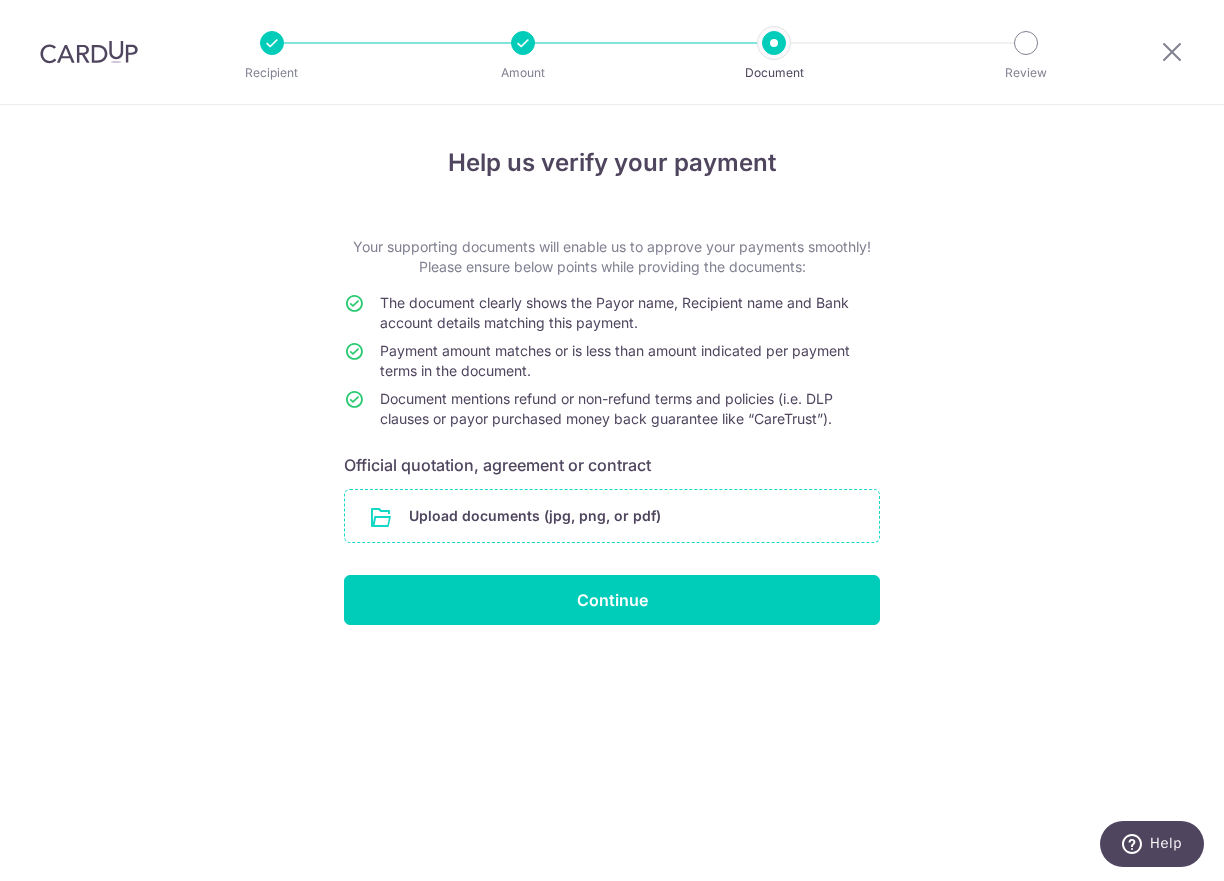 click at bounding box center [612, 516] 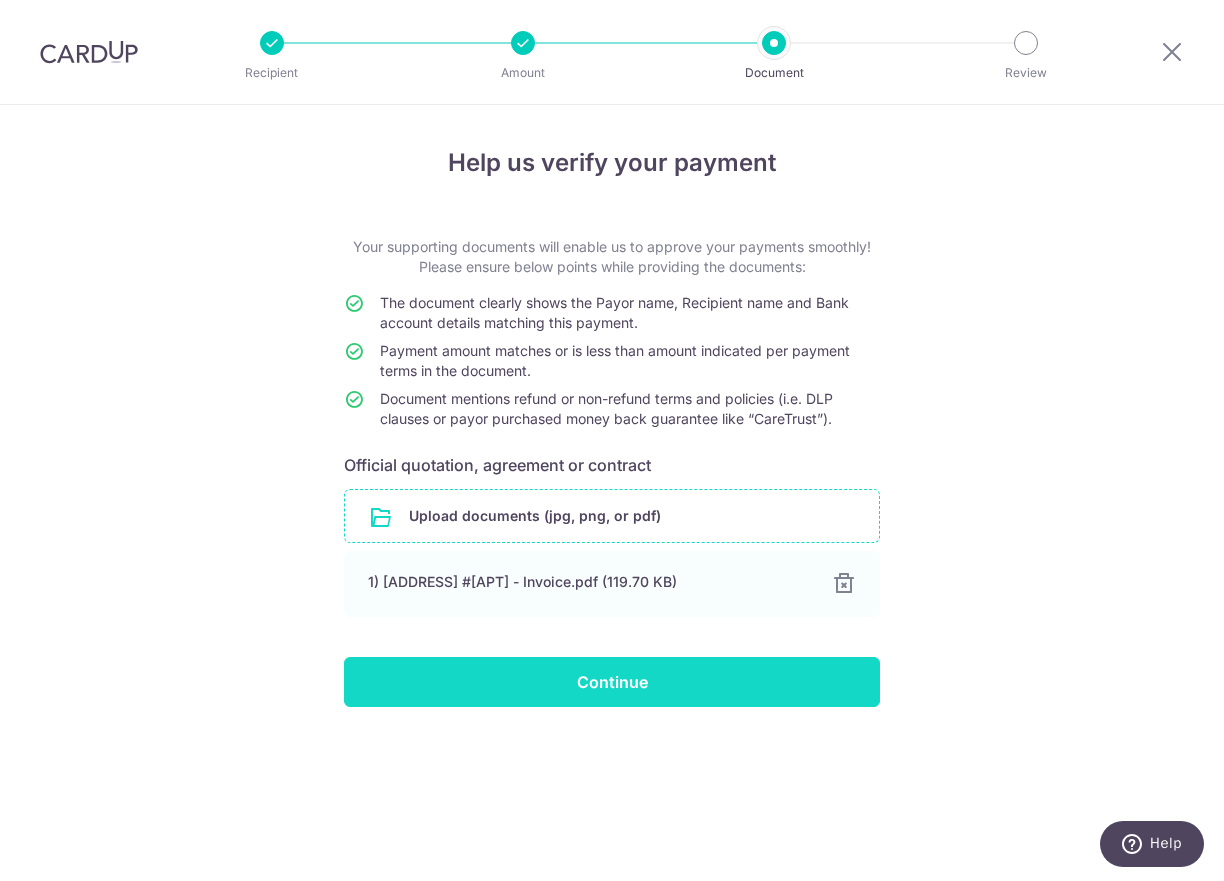 click on "Continue" at bounding box center (612, 682) 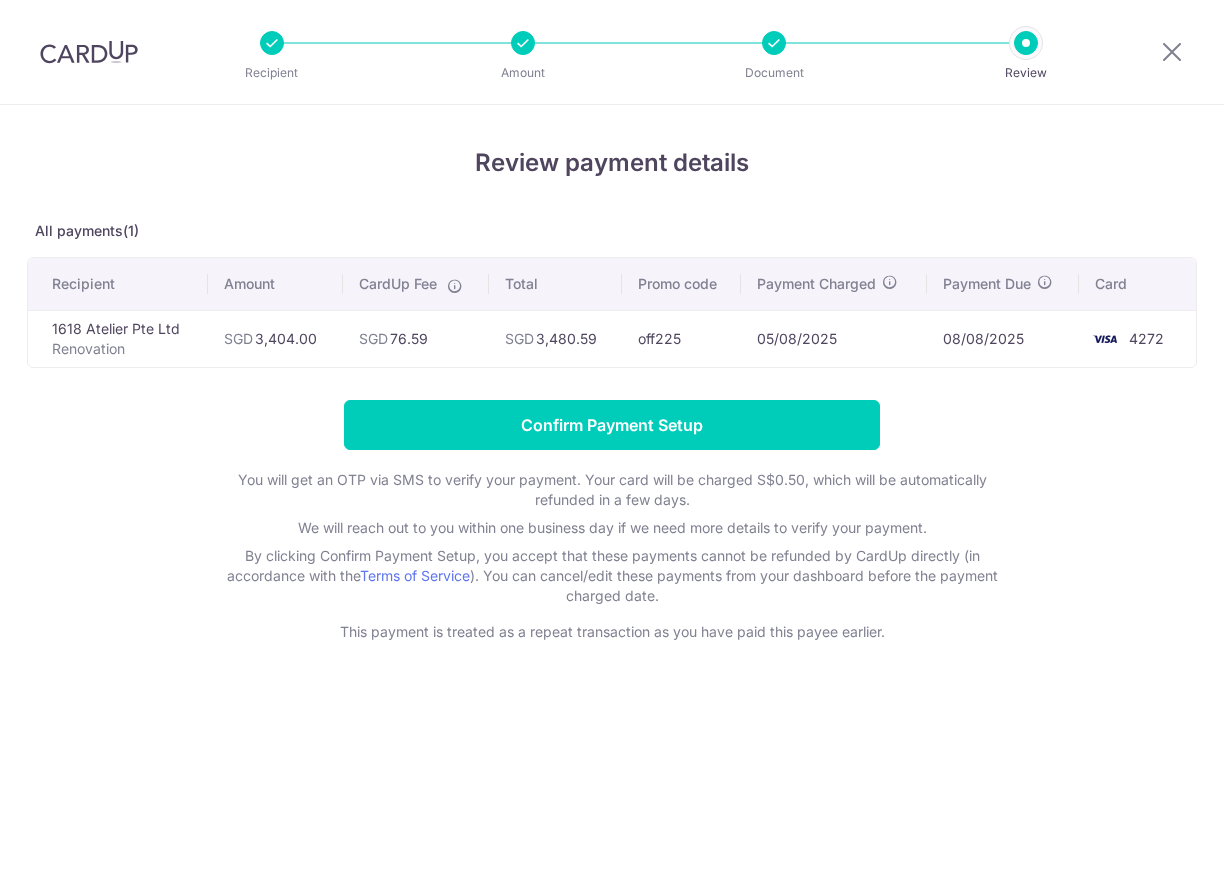 scroll, scrollTop: 0, scrollLeft: 0, axis: both 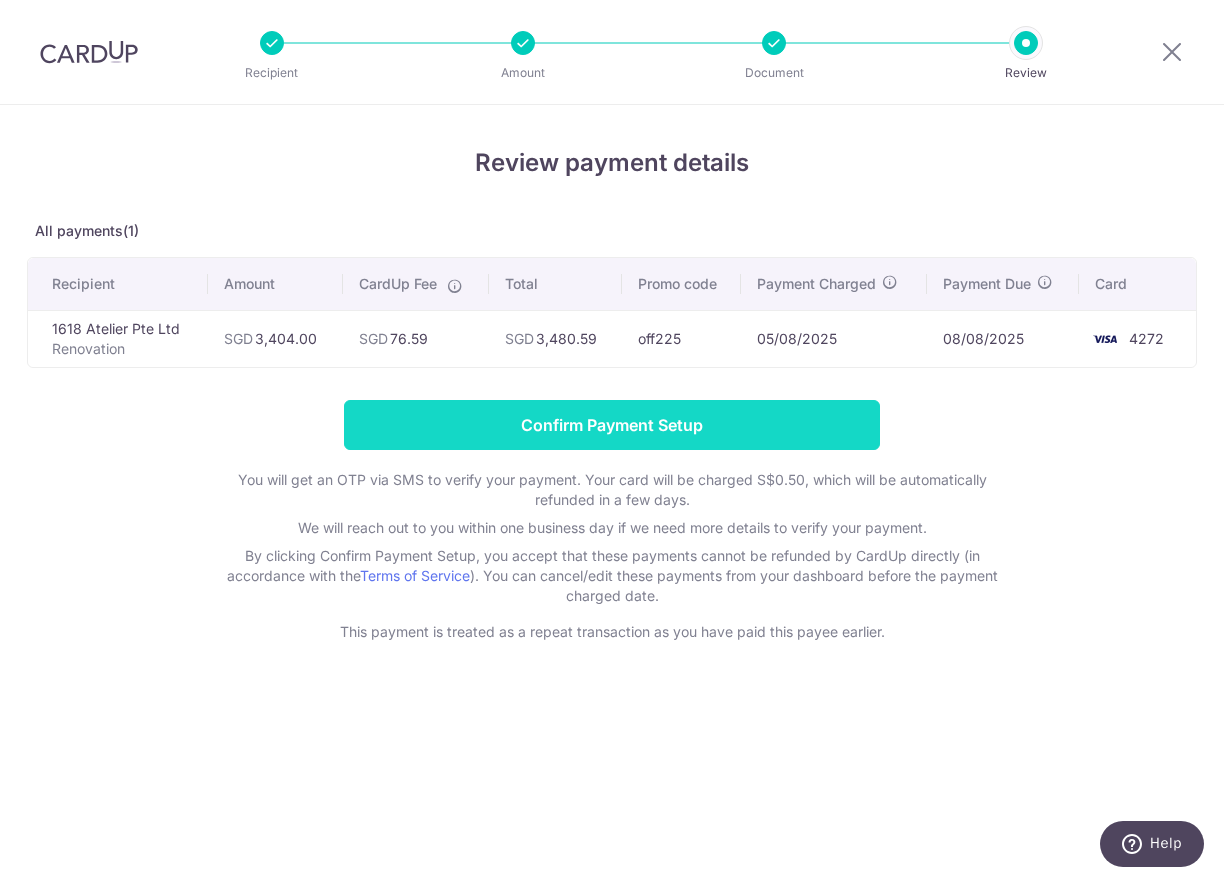 click on "Confirm Payment Setup" at bounding box center [612, 425] 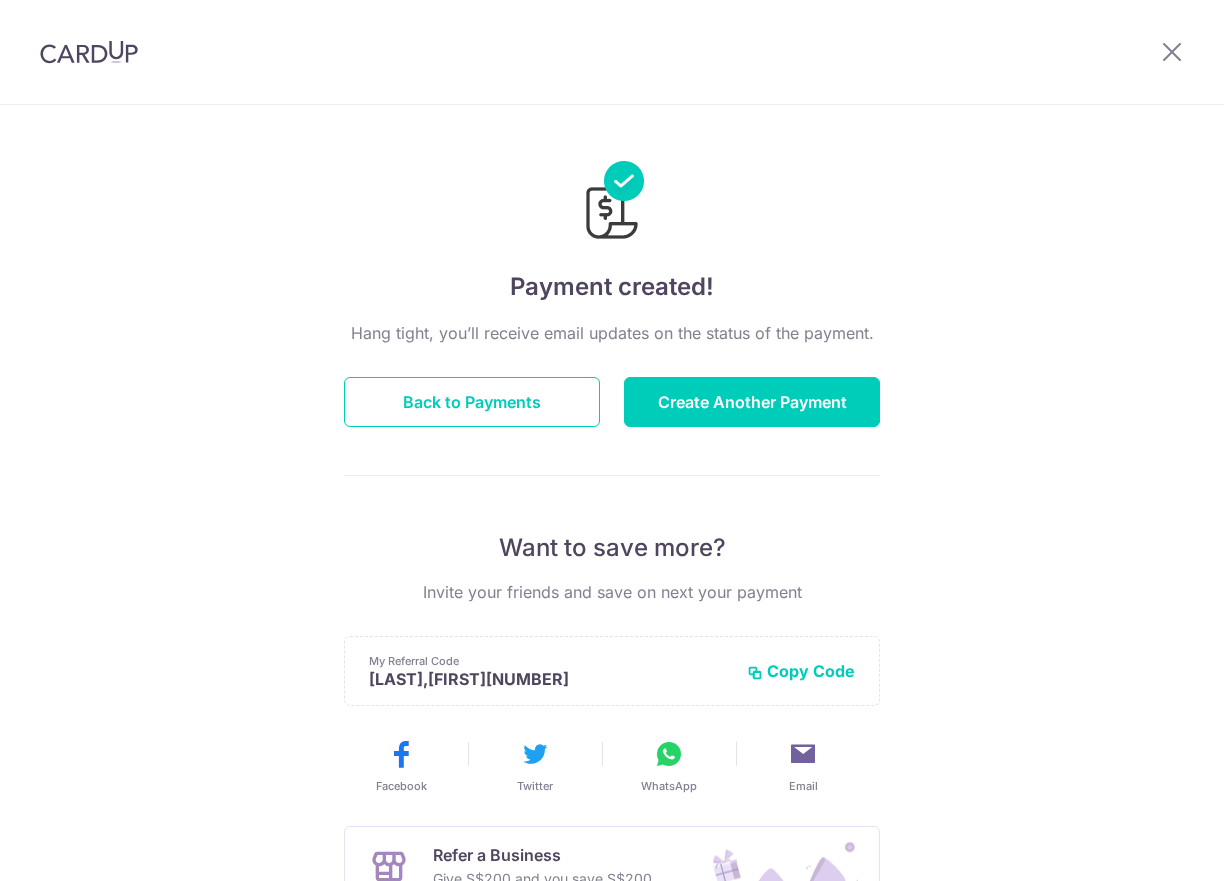 scroll, scrollTop: 0, scrollLeft: 0, axis: both 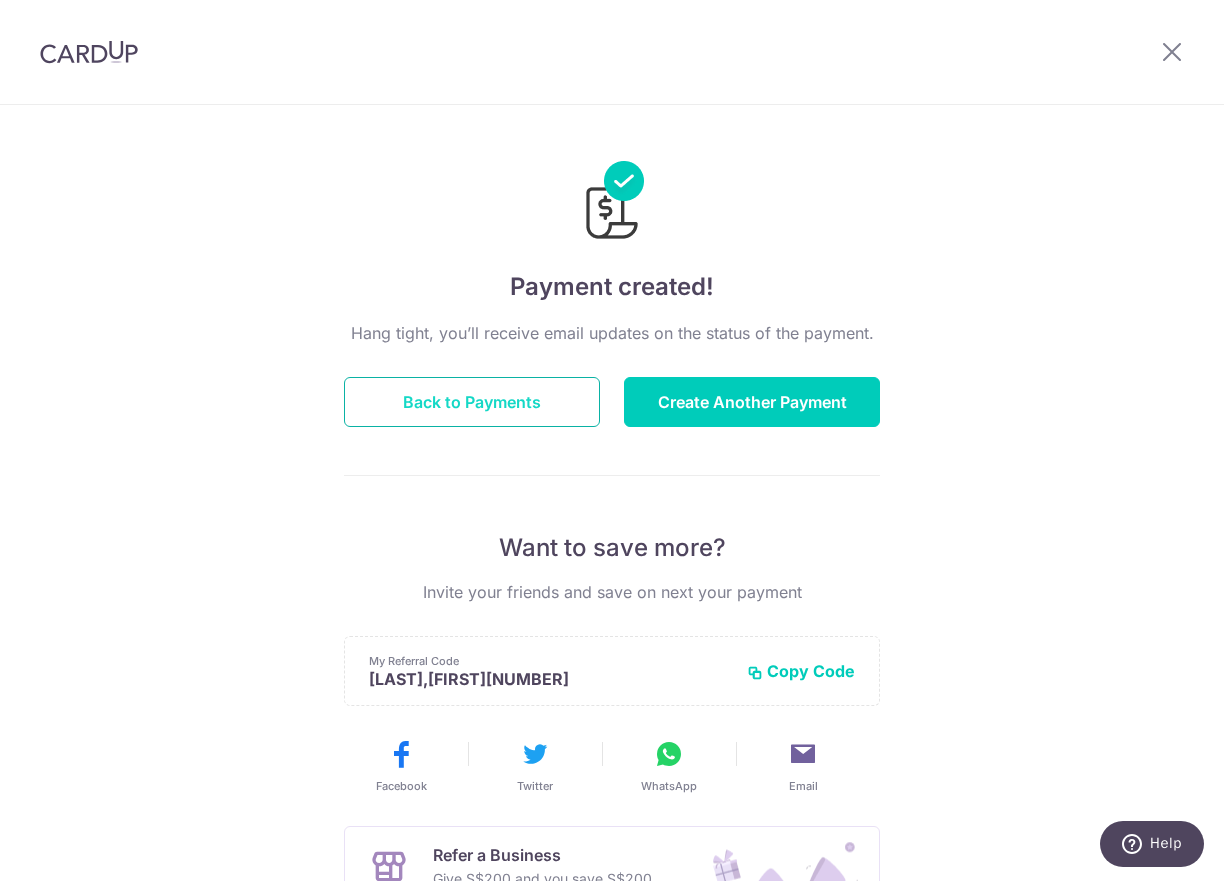 click on "Back to Payments" at bounding box center (472, 402) 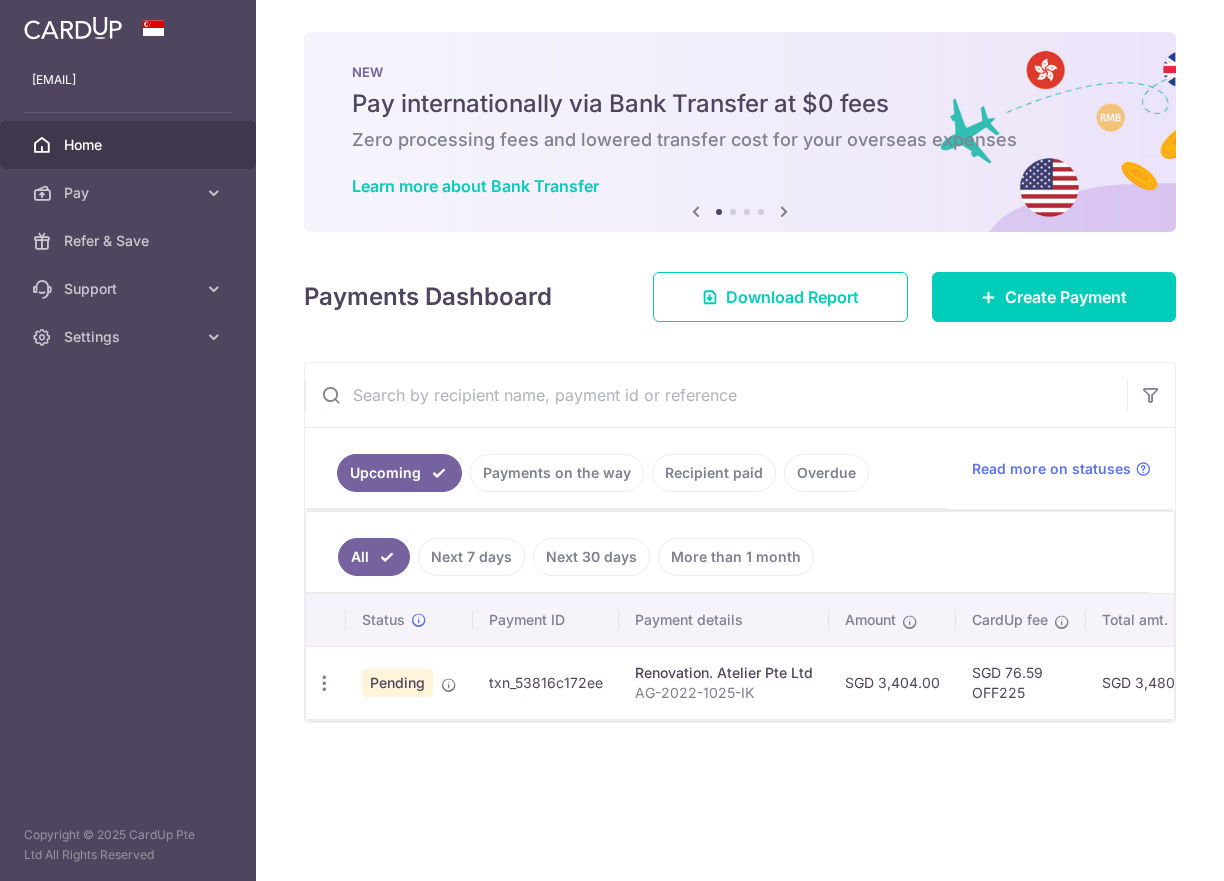 scroll, scrollTop: 0, scrollLeft: 0, axis: both 